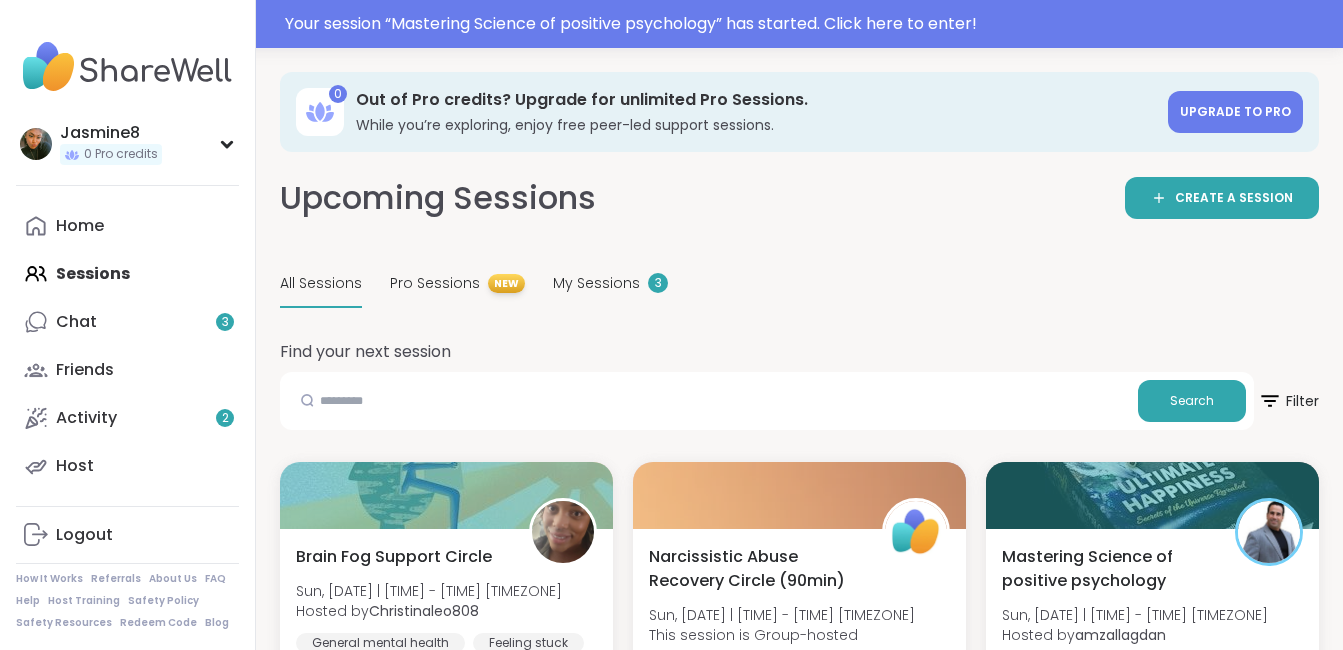 scroll, scrollTop: 0, scrollLeft: 0, axis: both 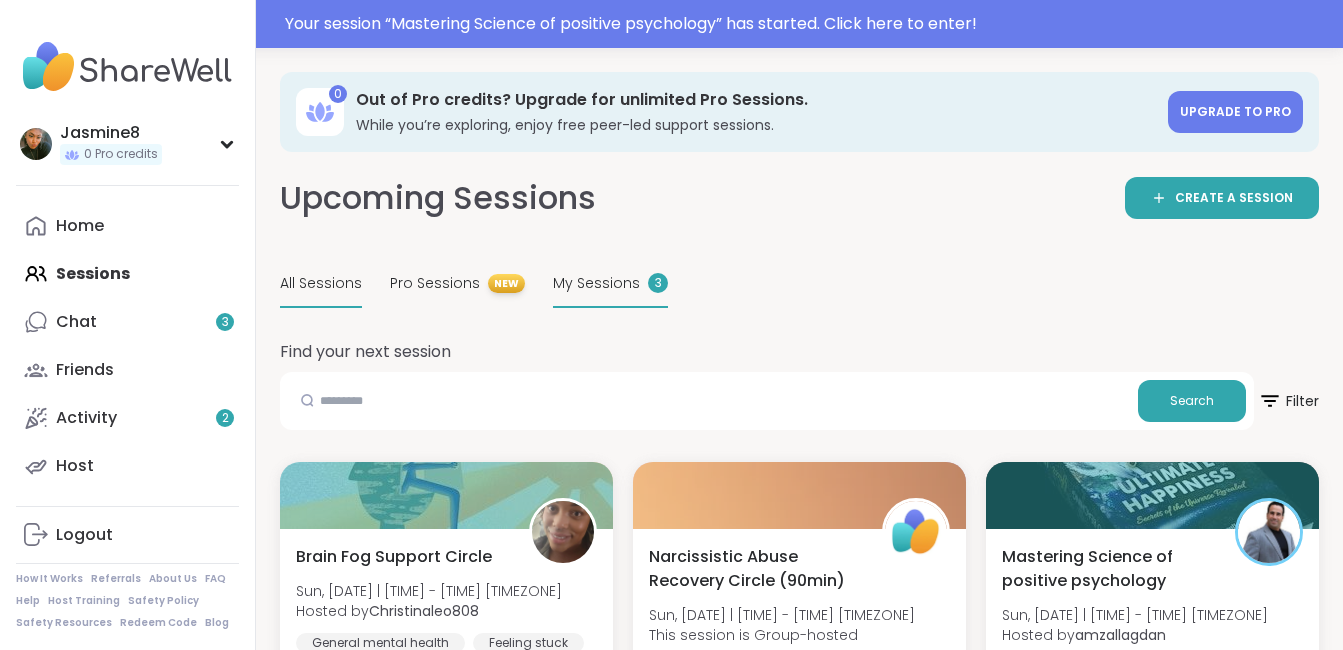 click on "My Sessions" at bounding box center [596, 283] 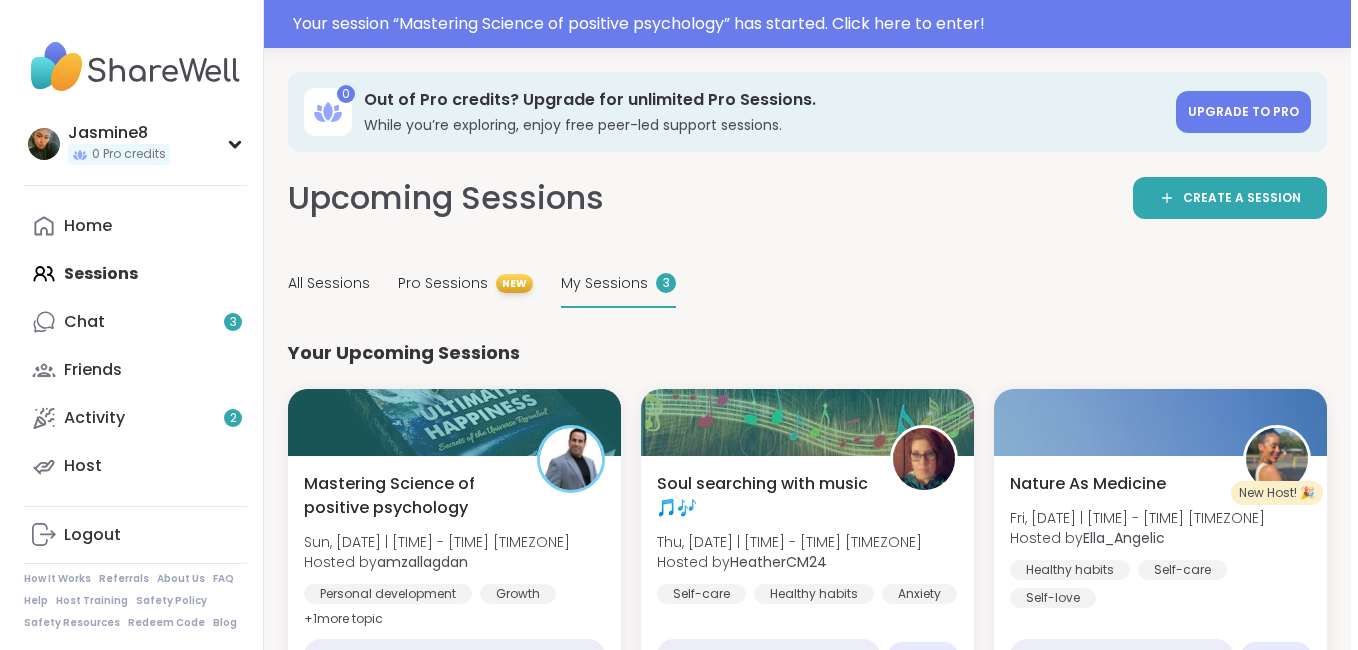 scroll, scrollTop: 68, scrollLeft: 0, axis: vertical 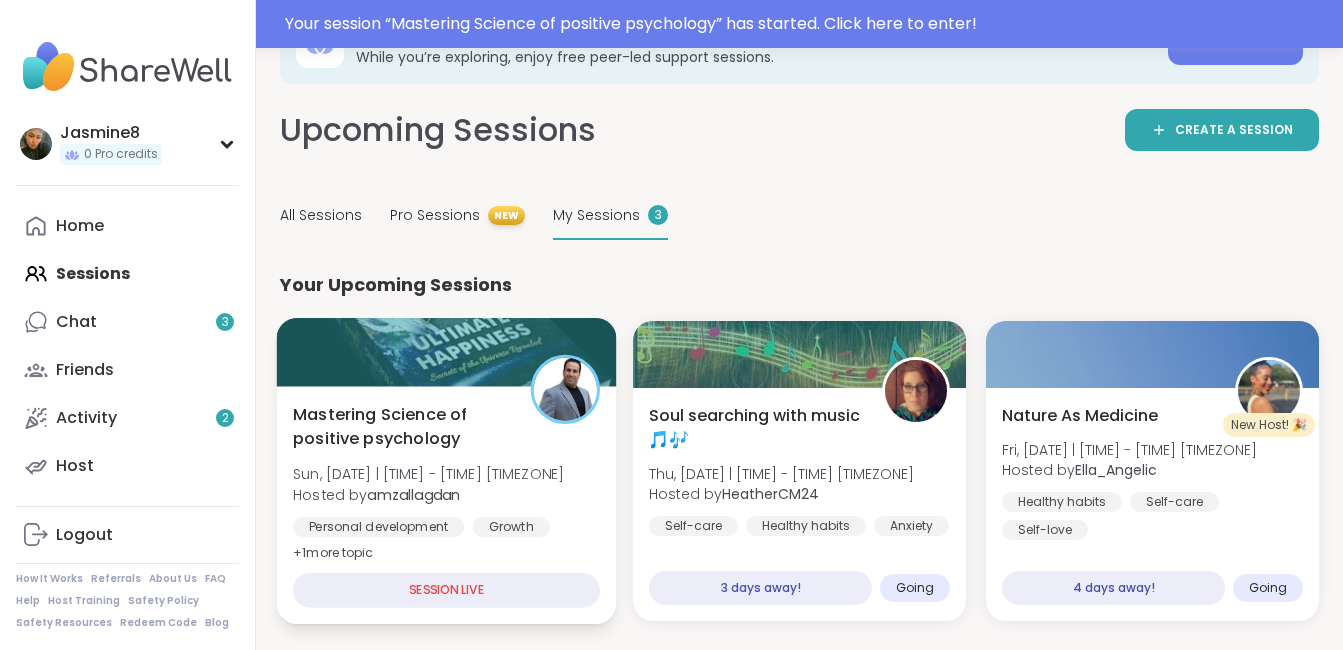 click at bounding box center (447, 352) 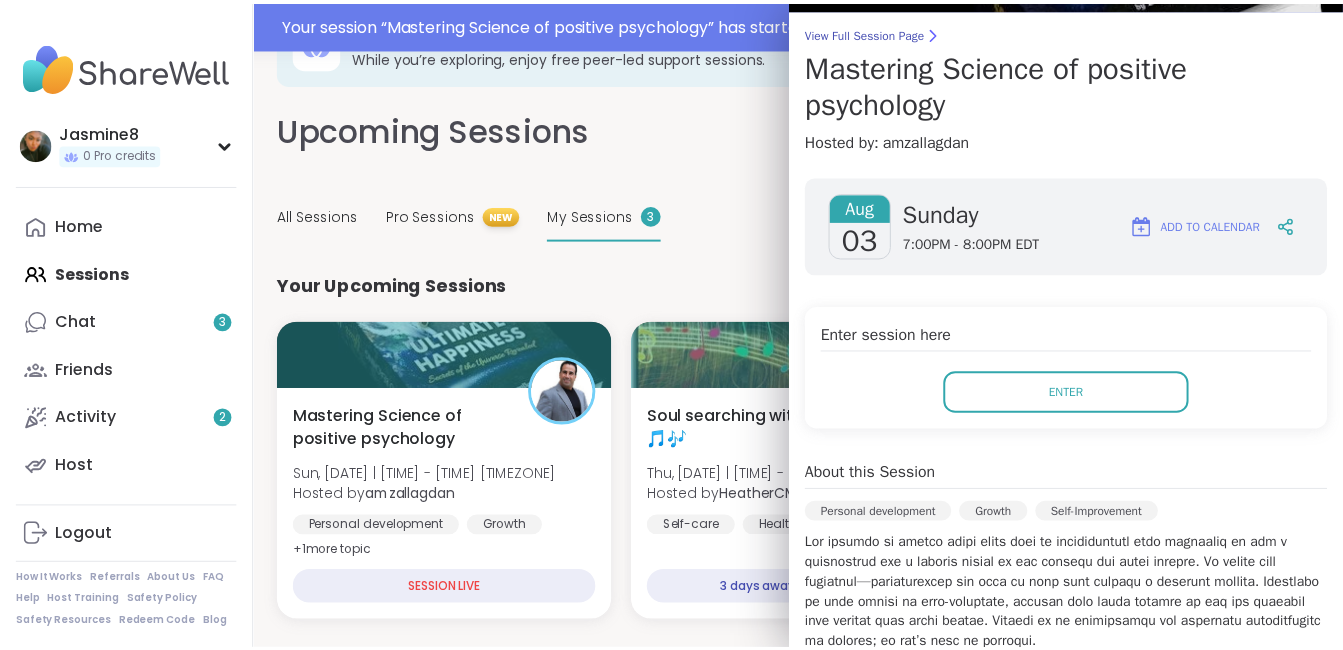 scroll, scrollTop: 151, scrollLeft: 0, axis: vertical 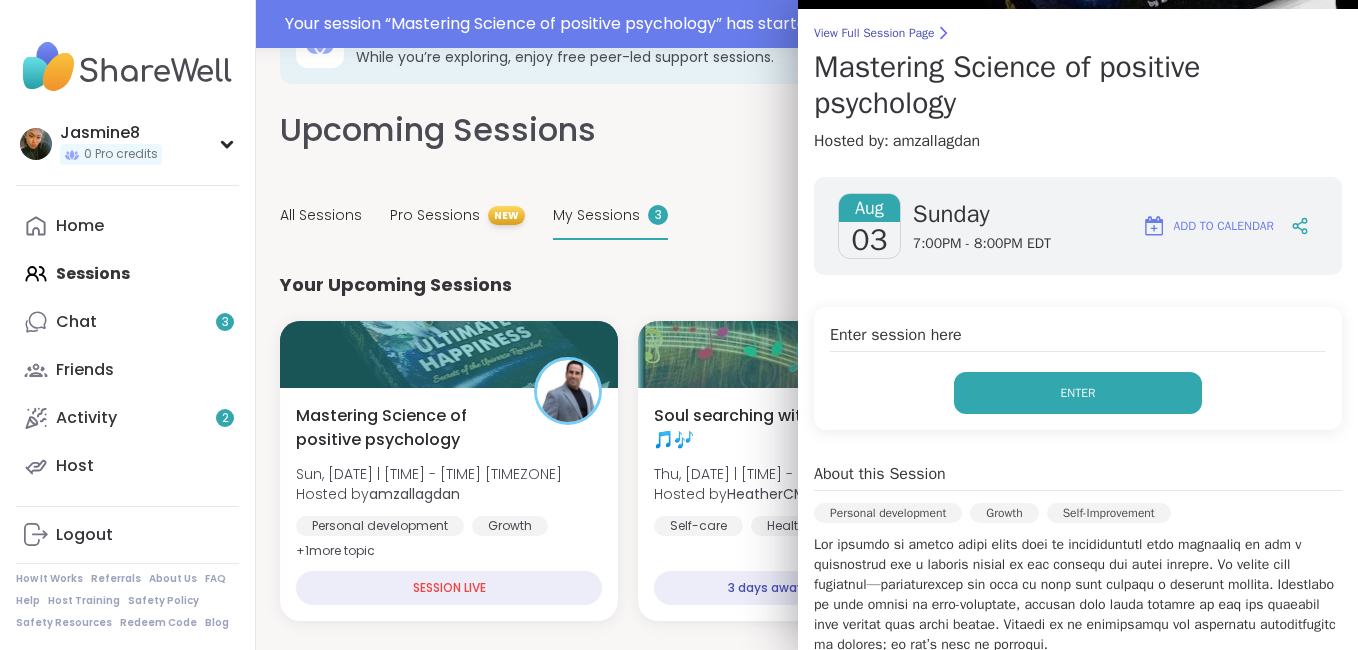 click on "Enter" at bounding box center [1078, 393] 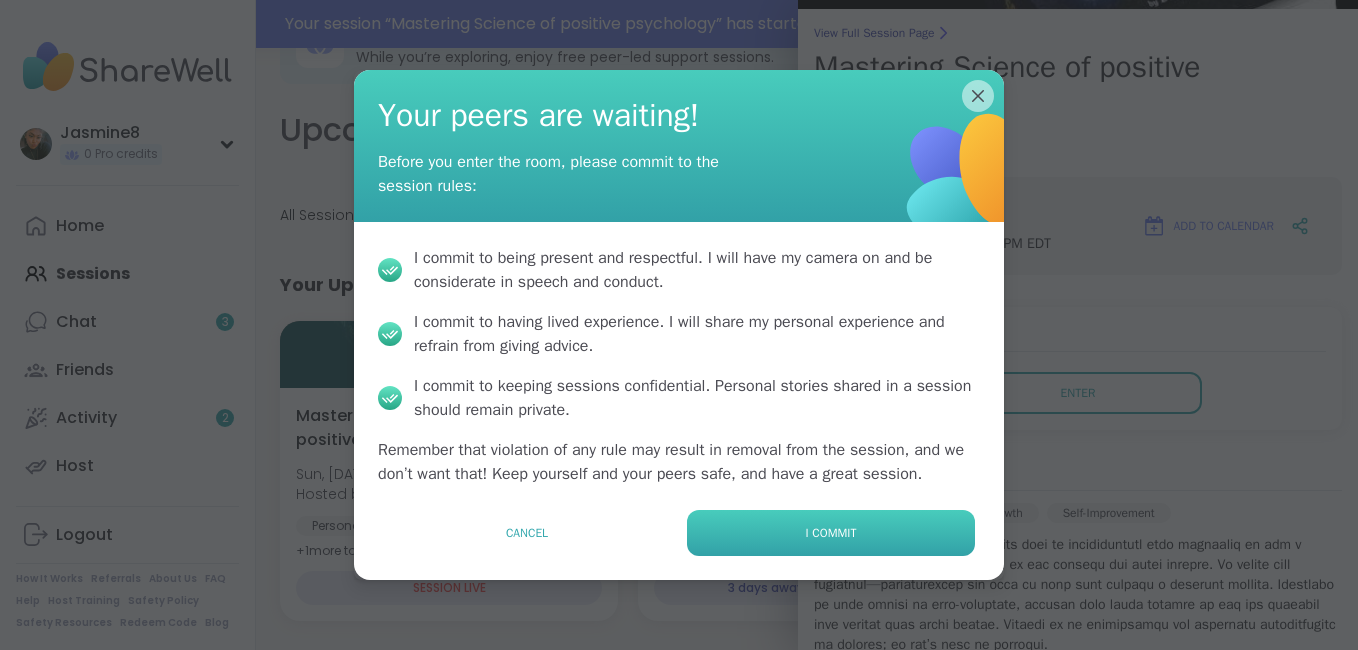 click on "I commit" at bounding box center (831, 533) 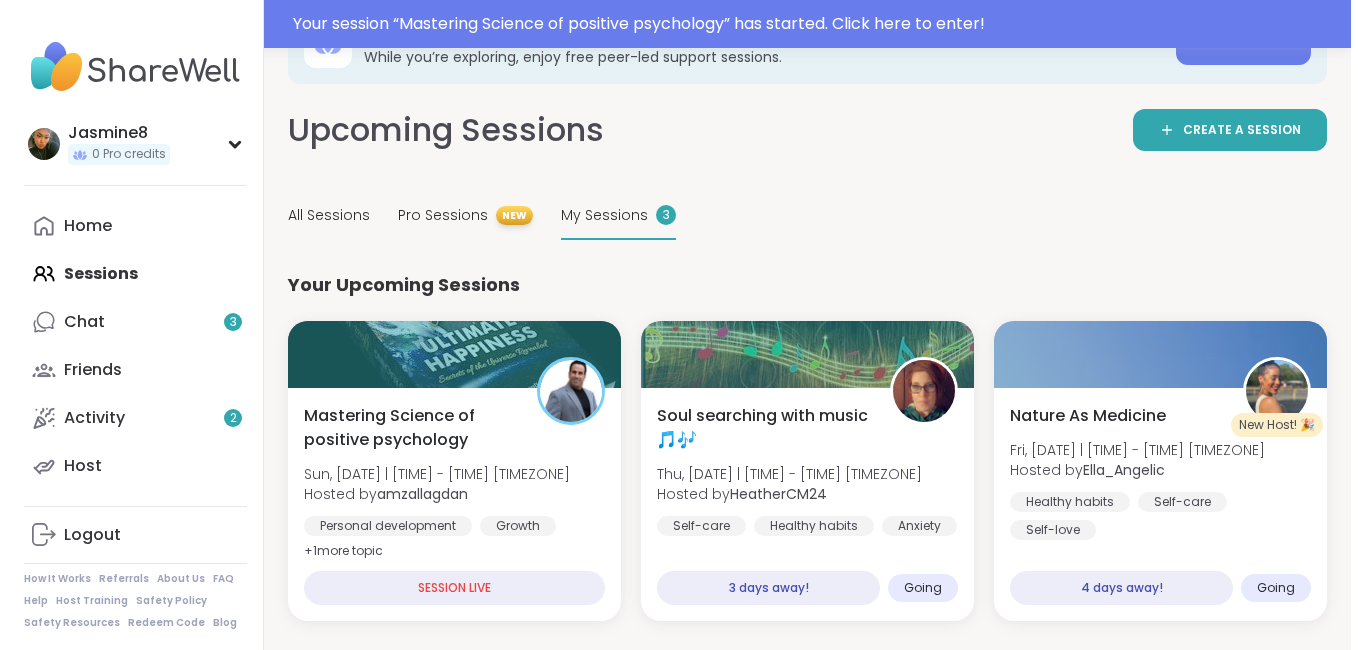 scroll, scrollTop: 0, scrollLeft: 0, axis: both 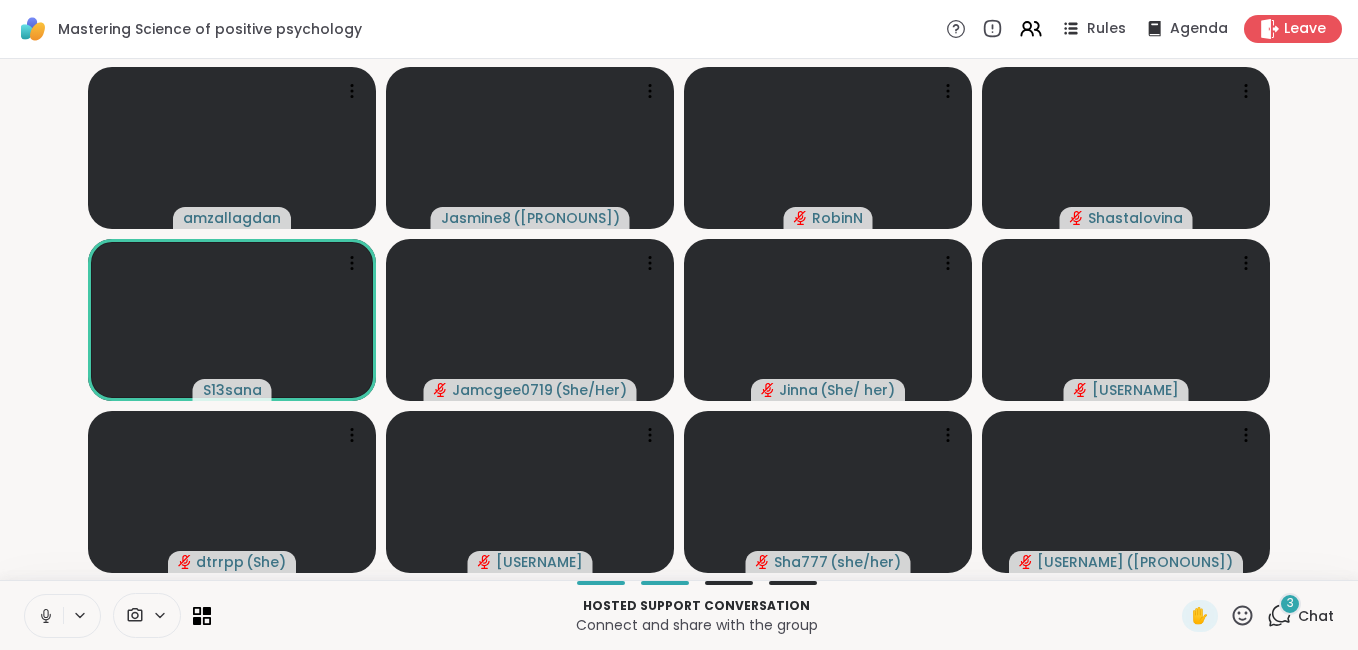 click 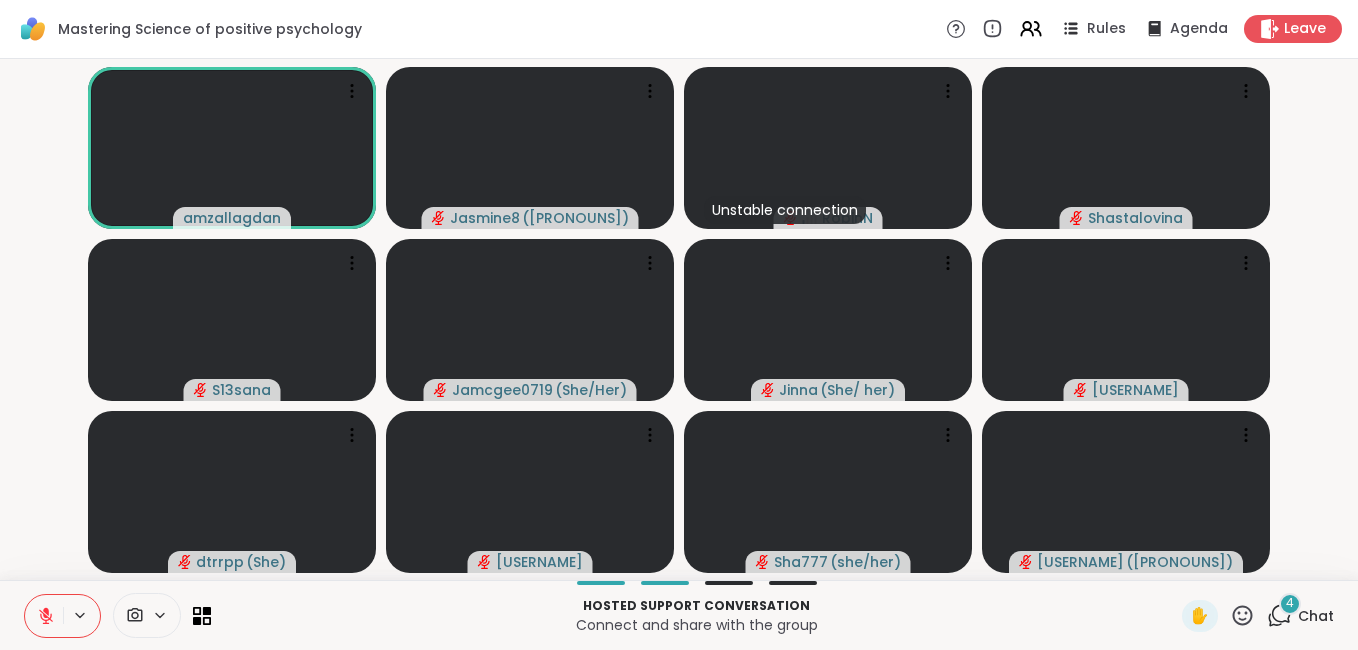 click 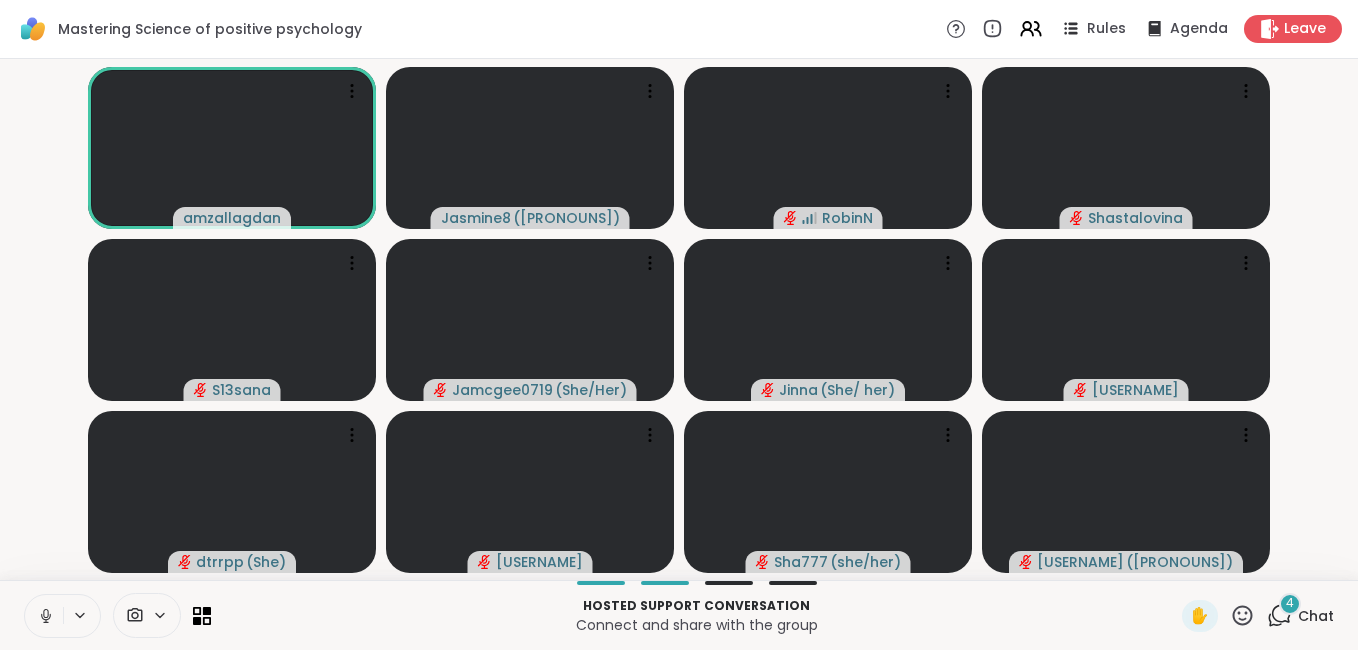 click at bounding box center [44, 616] 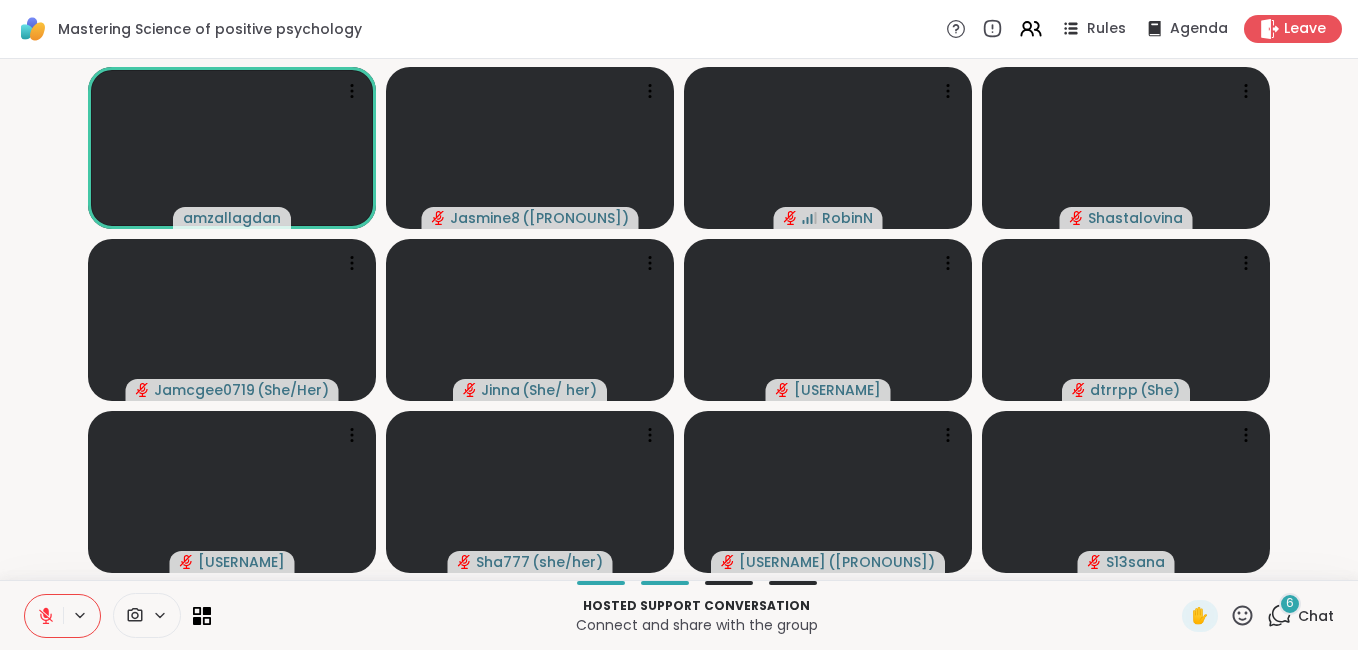 click at bounding box center (44, 616) 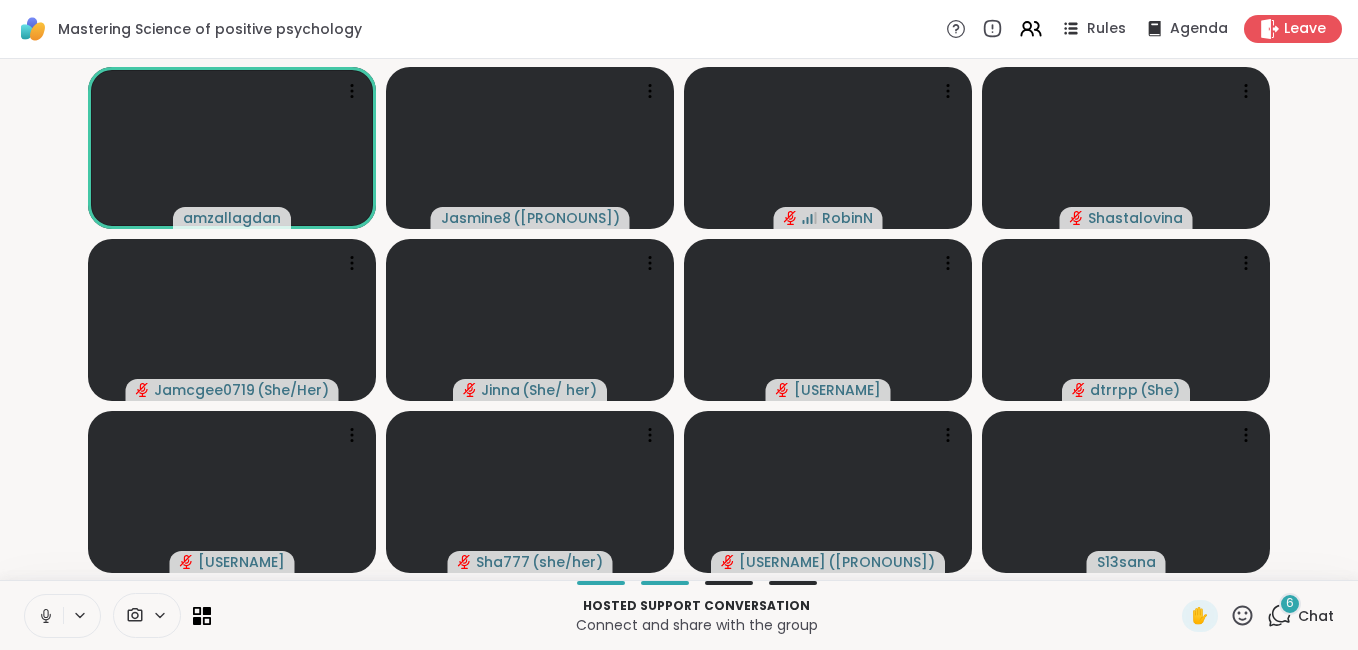 click 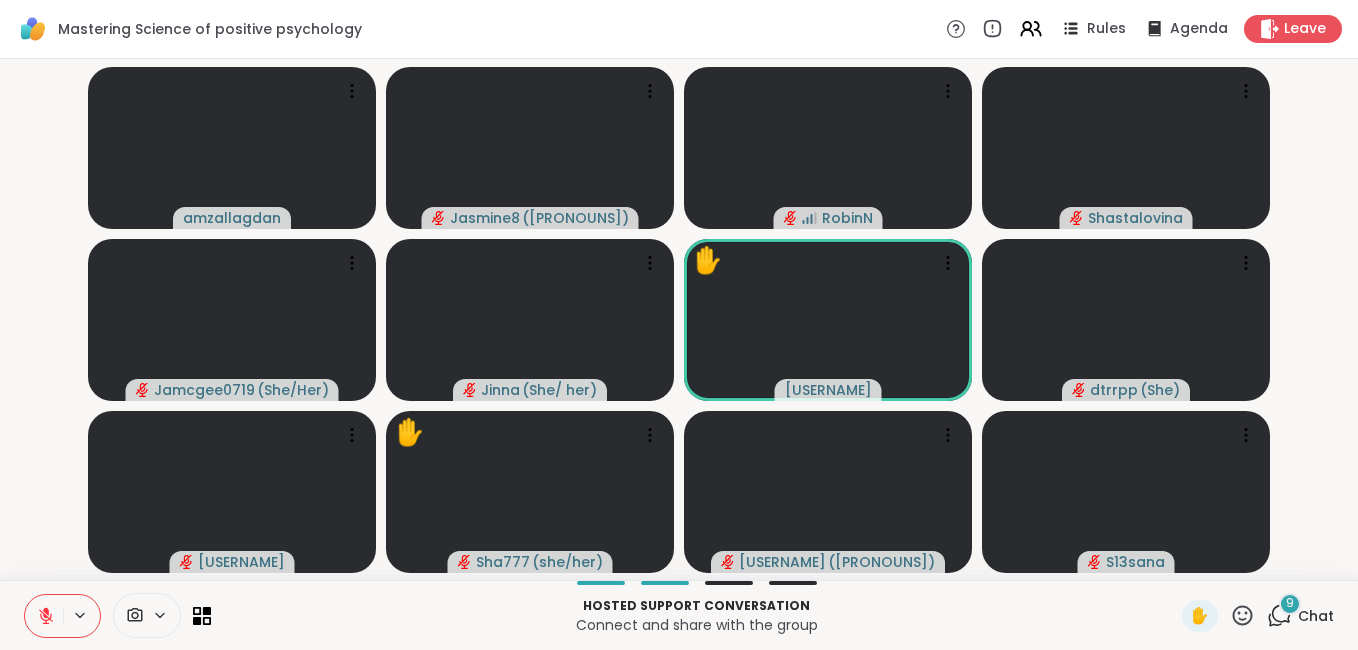 click on "9" at bounding box center [1290, 604] 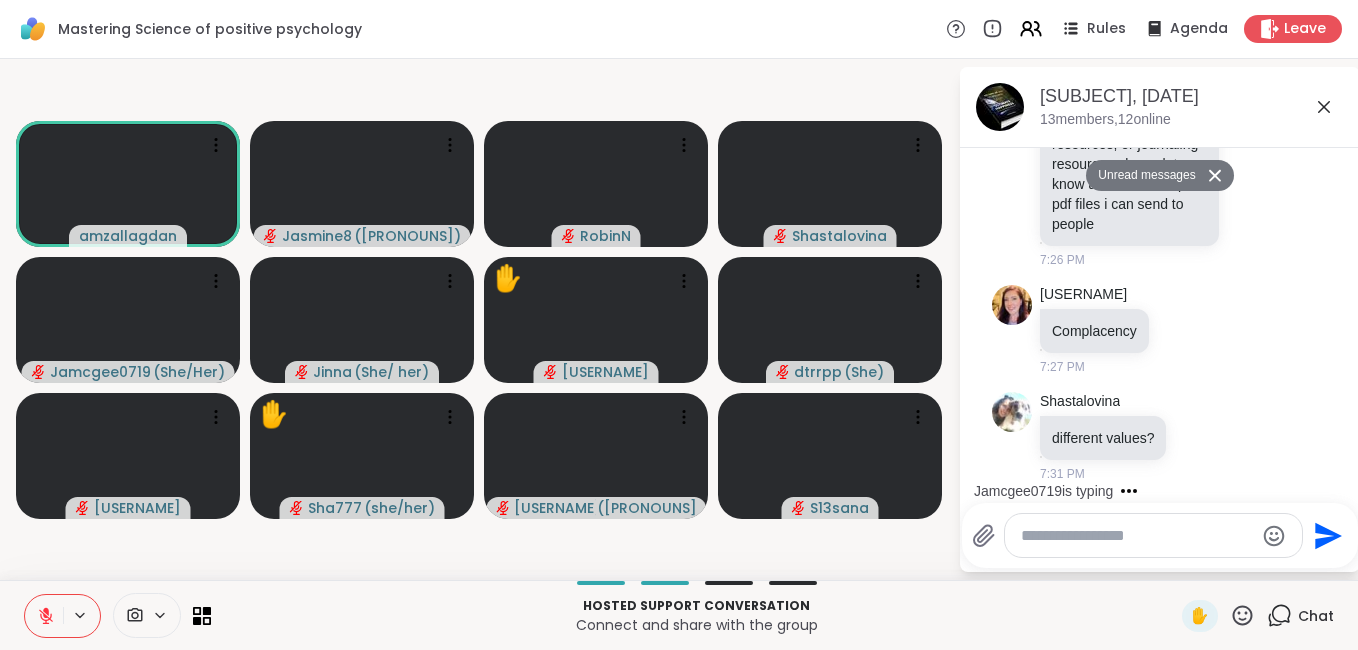 scroll, scrollTop: 1730, scrollLeft: 0, axis: vertical 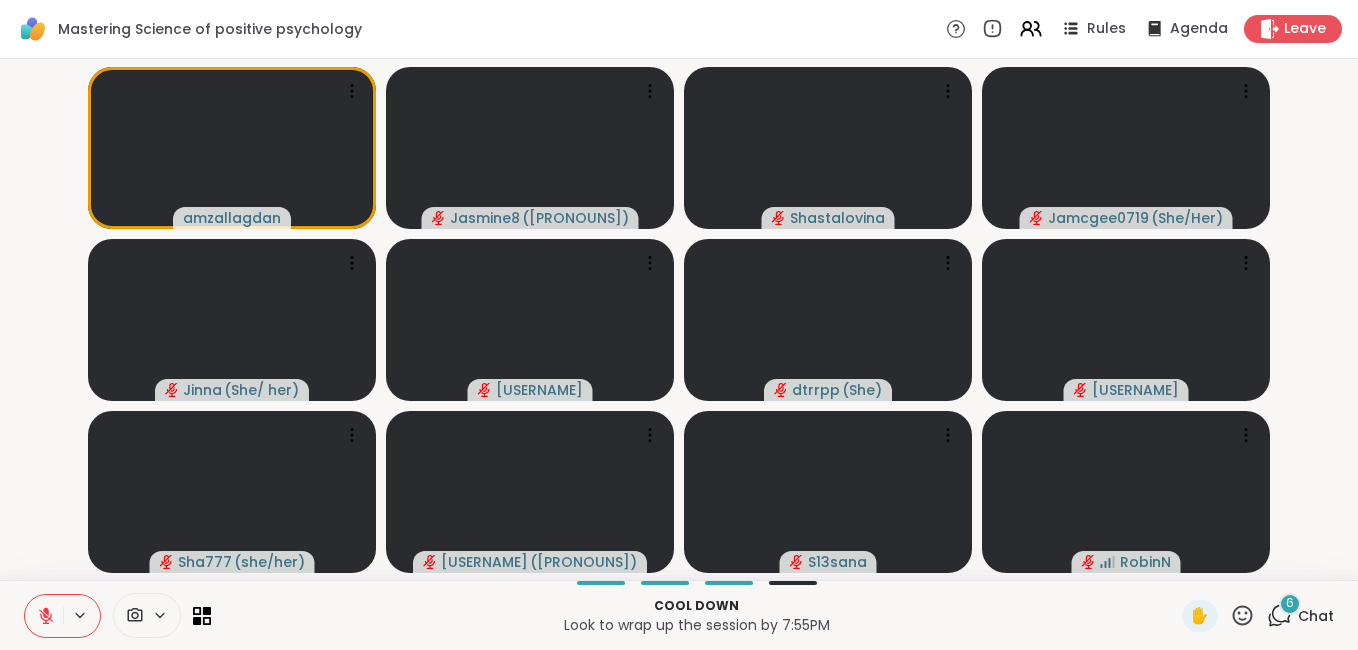click on "Chat" at bounding box center [1316, 616] 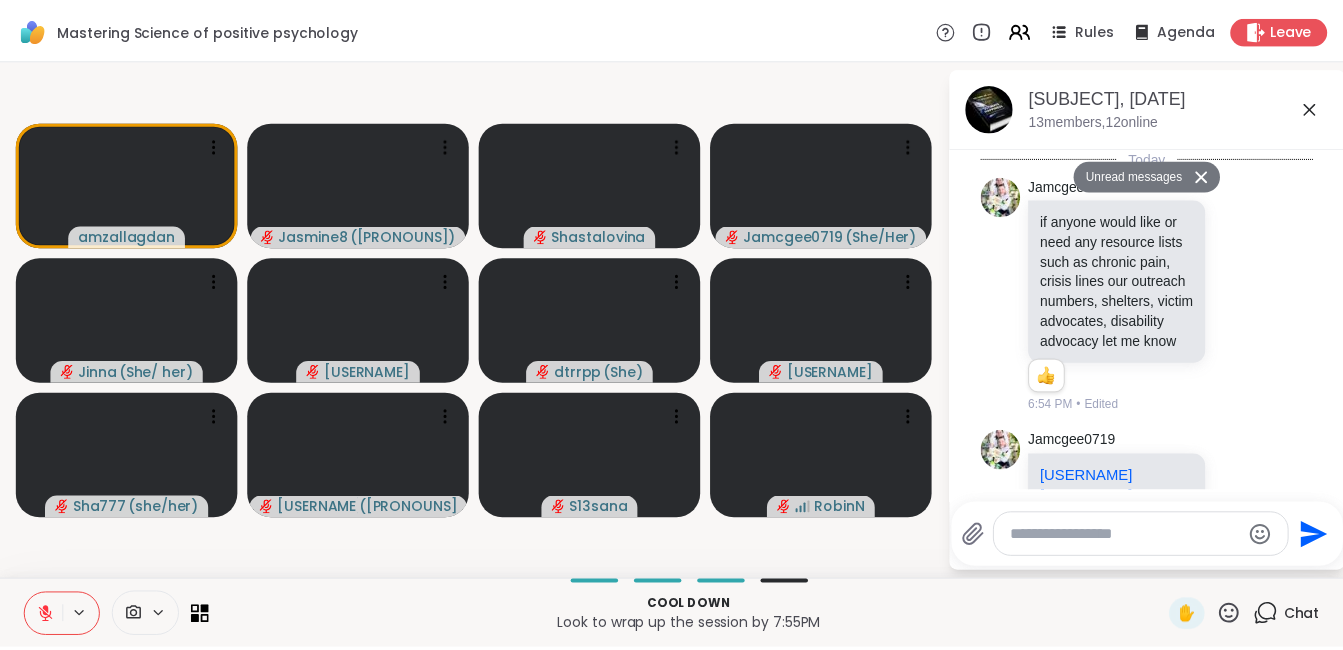 scroll, scrollTop: 3089, scrollLeft: 0, axis: vertical 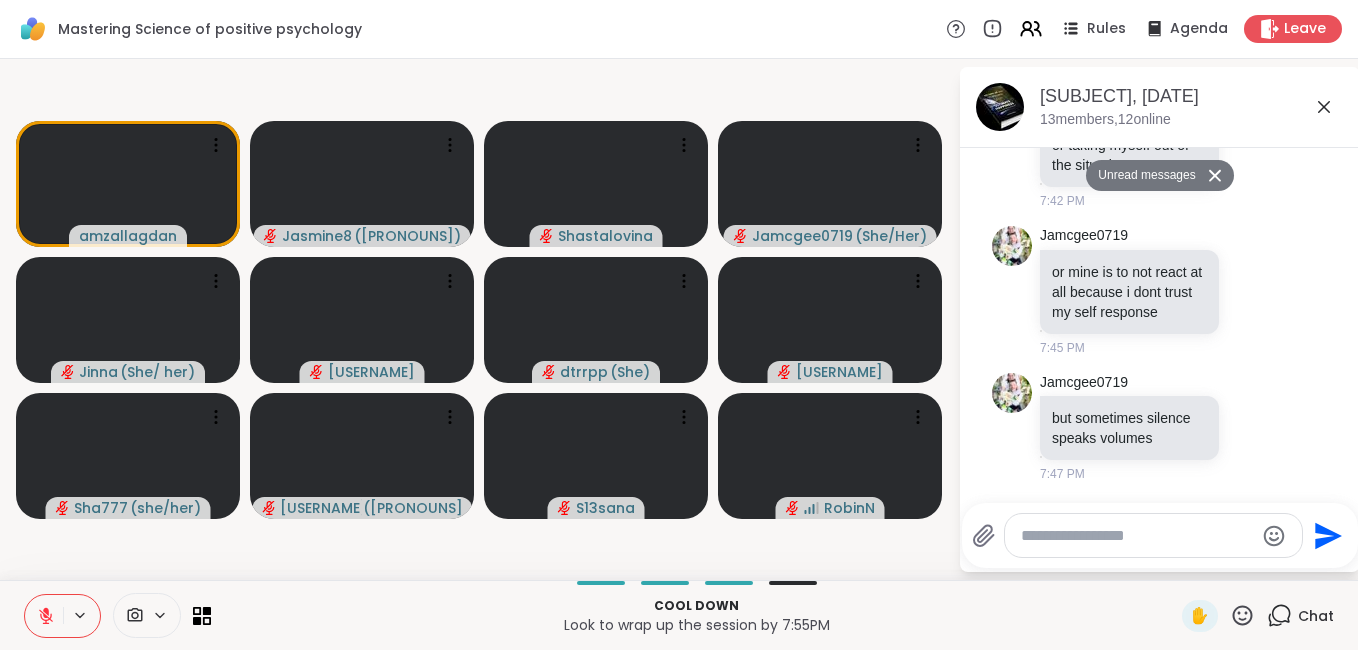 click 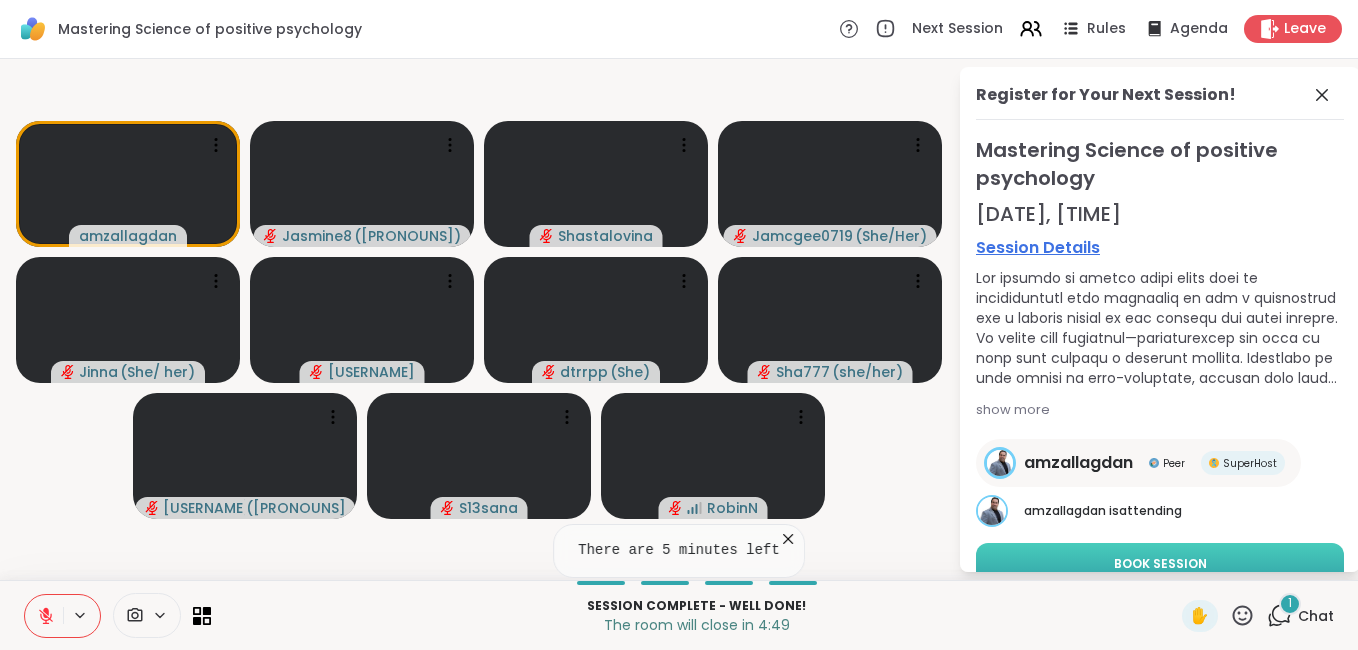 click on "Book Session" at bounding box center [1160, 564] 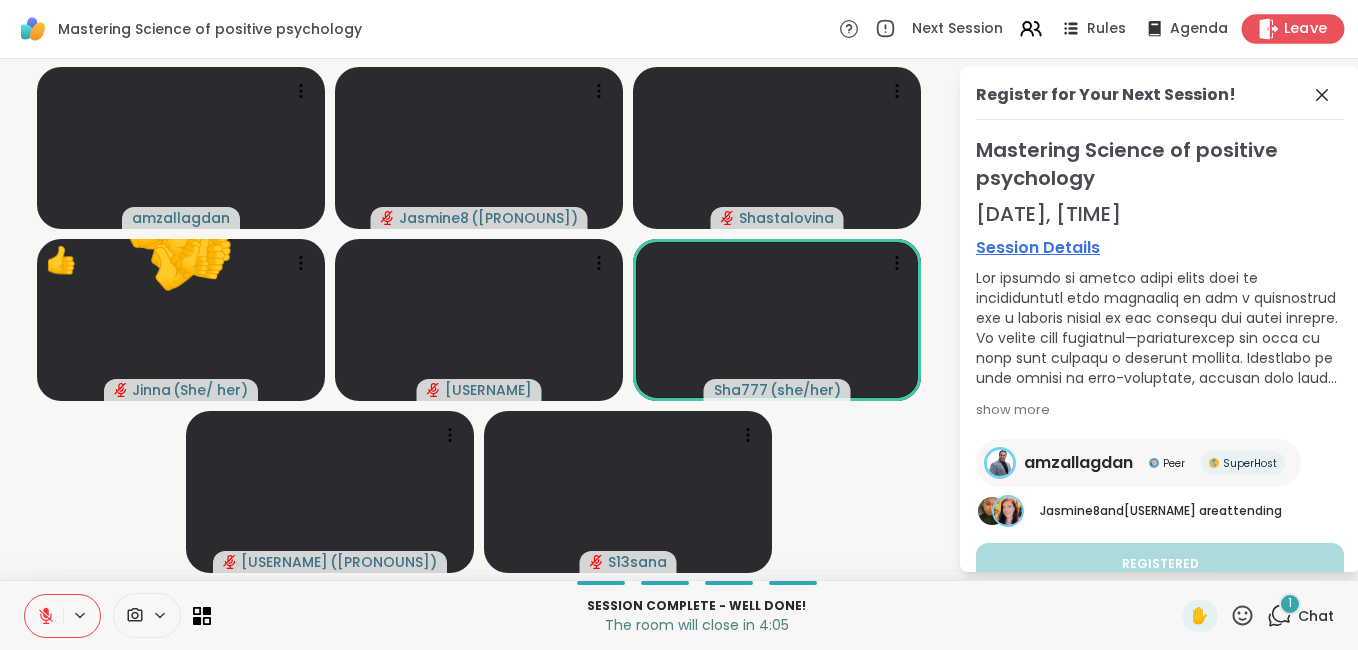 click on "Leave" at bounding box center (1306, 29) 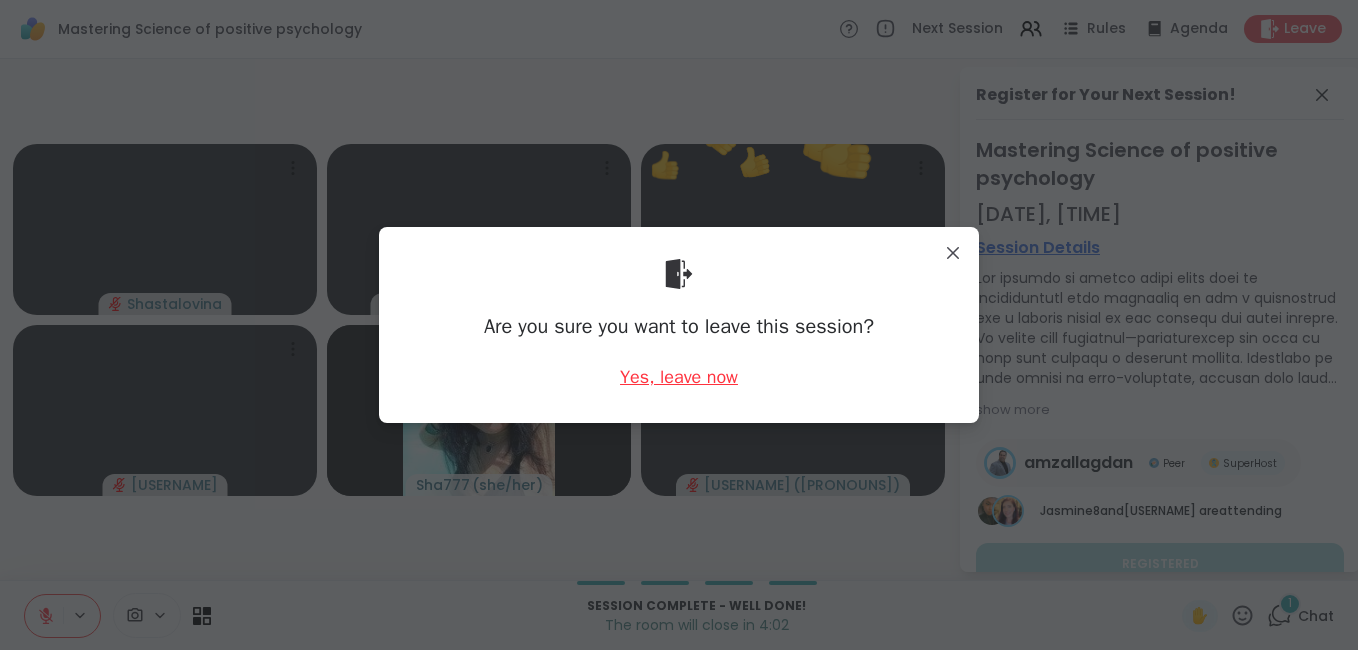 click on "Yes, leave now" at bounding box center [679, 377] 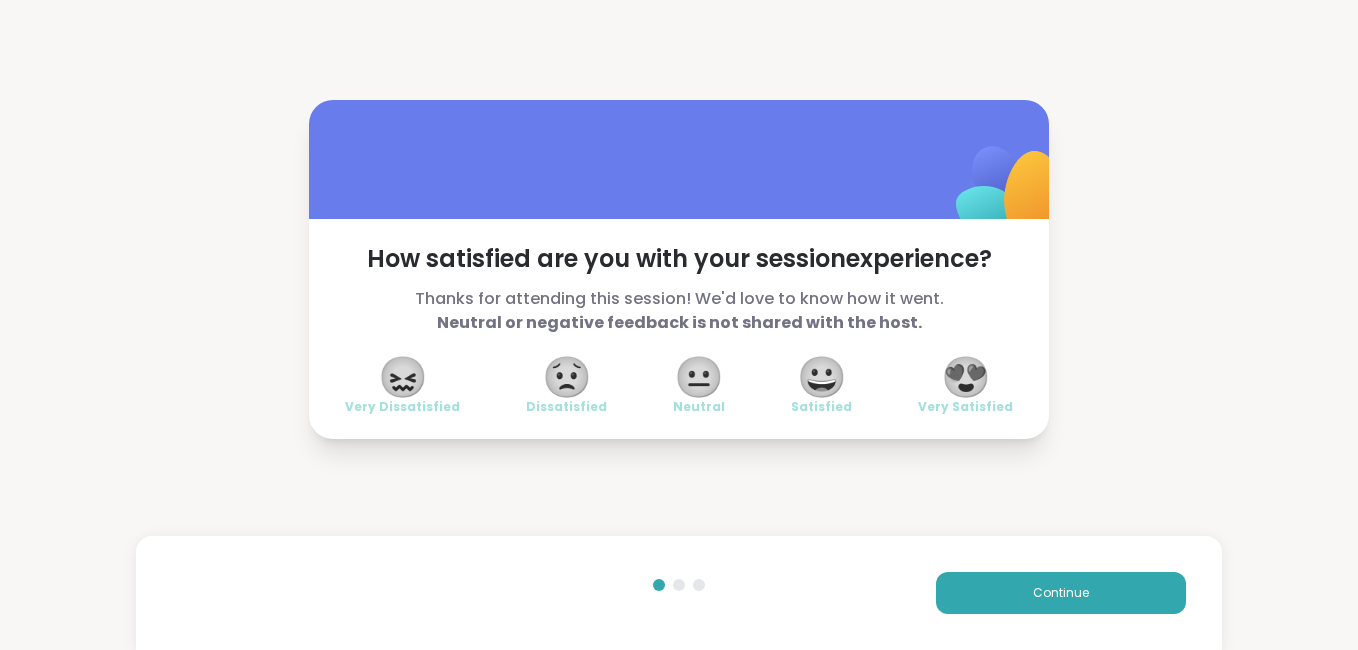 click on "😍" at bounding box center [966, 377] 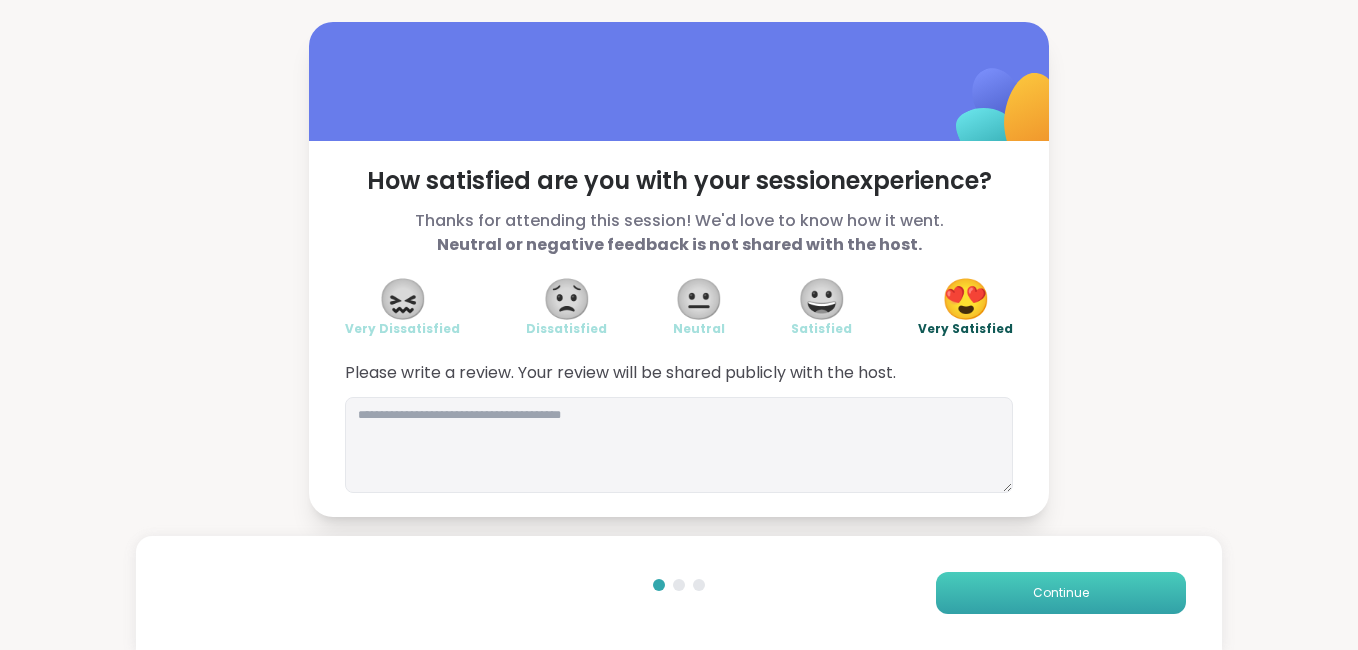 click on "Continue" at bounding box center (1061, 593) 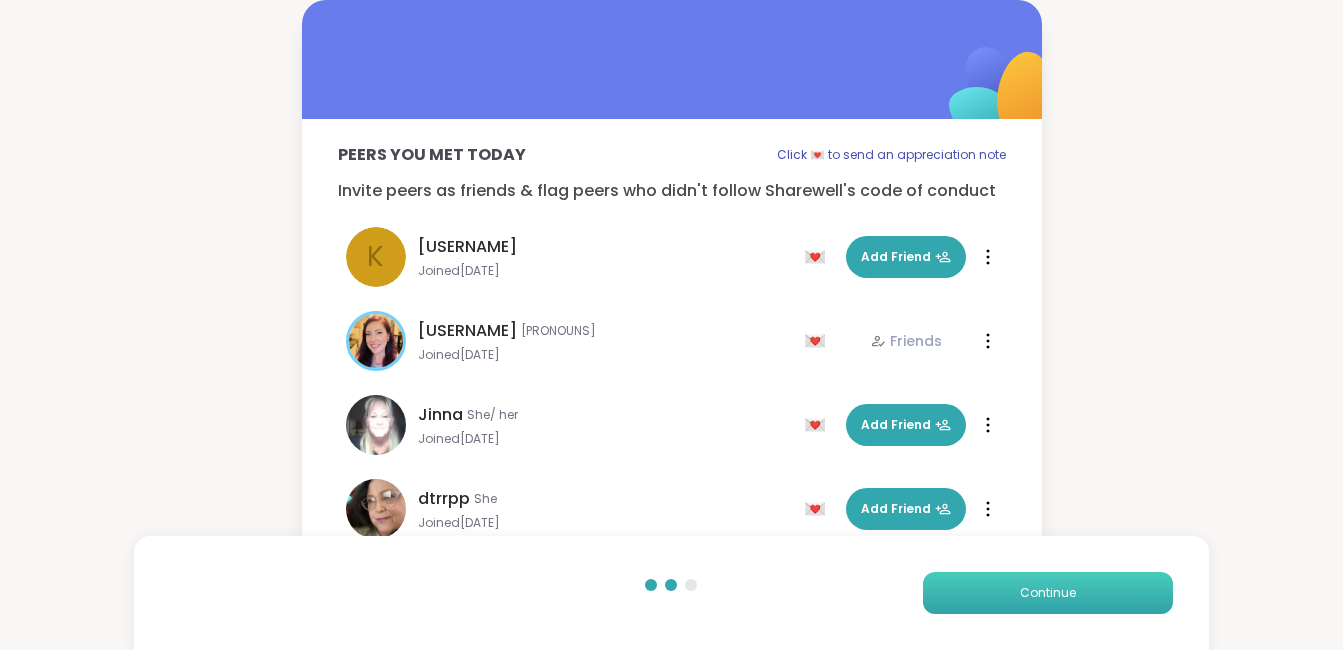 click on "Continue" at bounding box center [1048, 593] 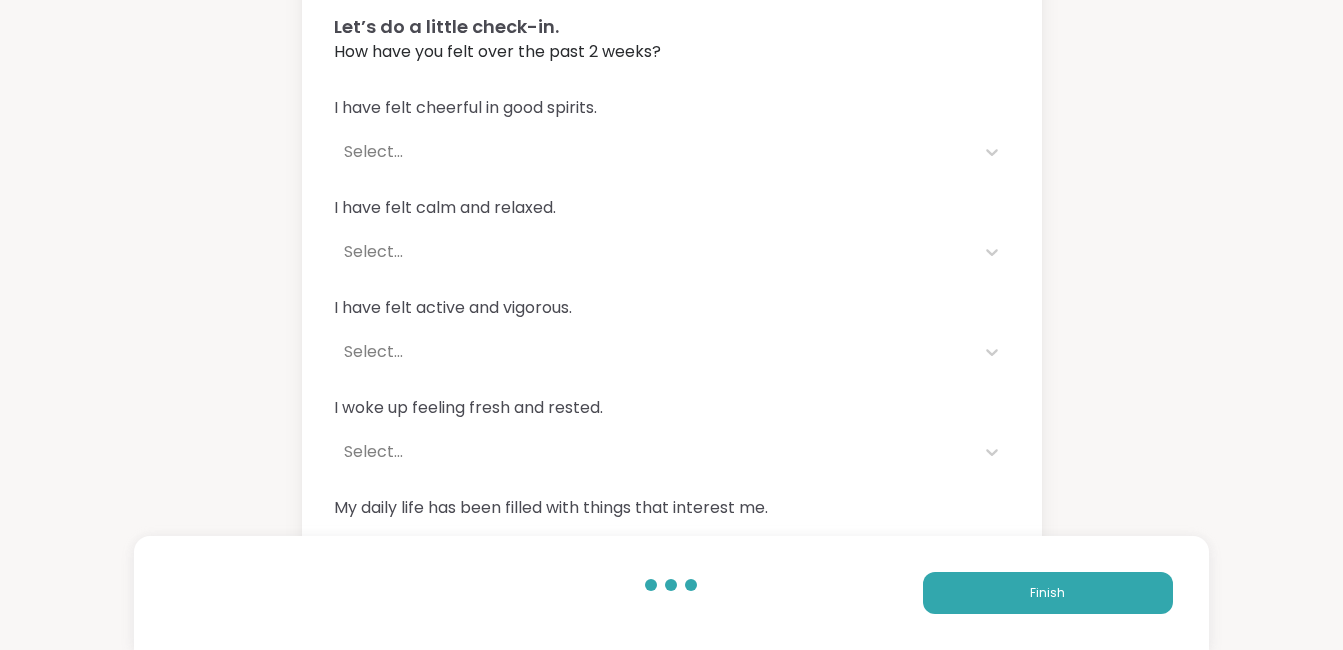 scroll, scrollTop: 136, scrollLeft: 0, axis: vertical 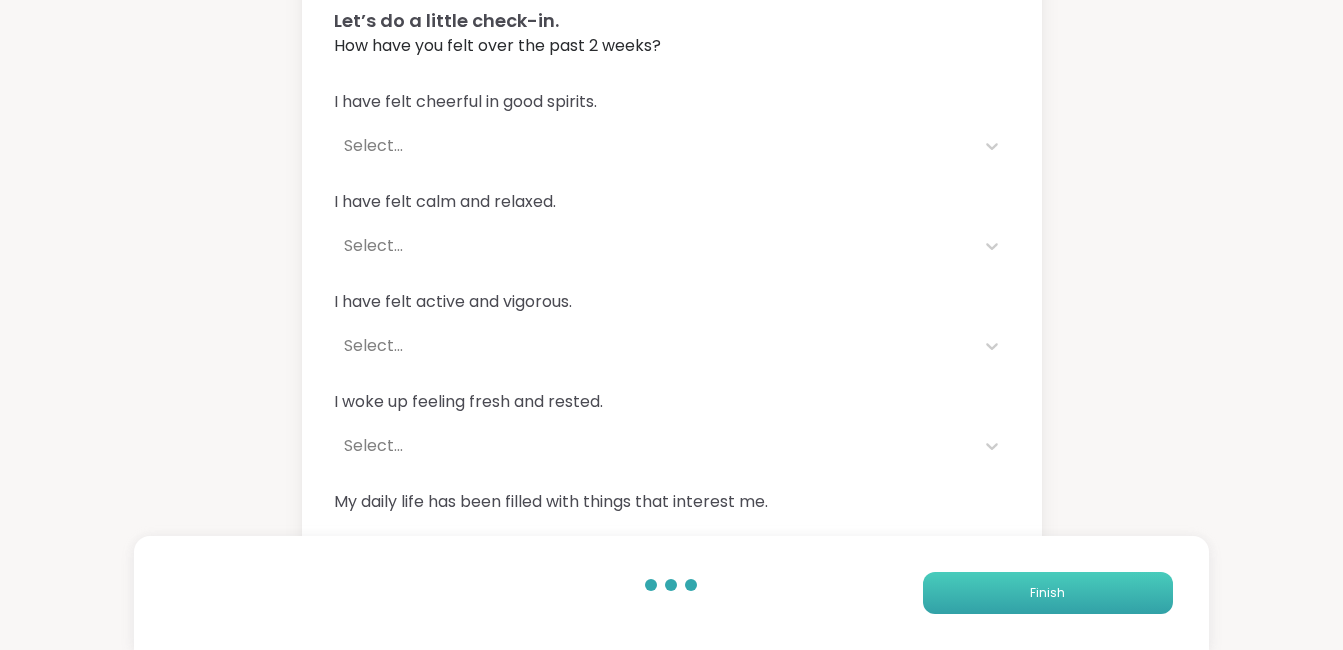 click on "Finish" at bounding box center (1047, 593) 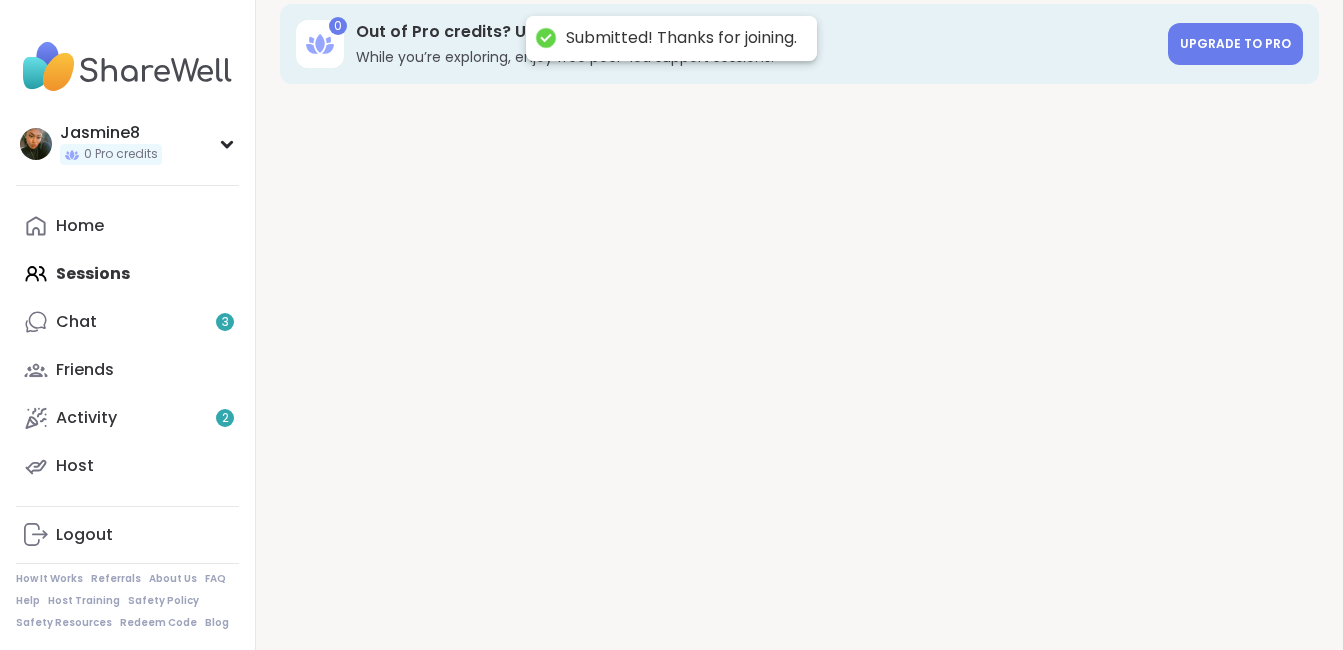 scroll, scrollTop: 0, scrollLeft: 0, axis: both 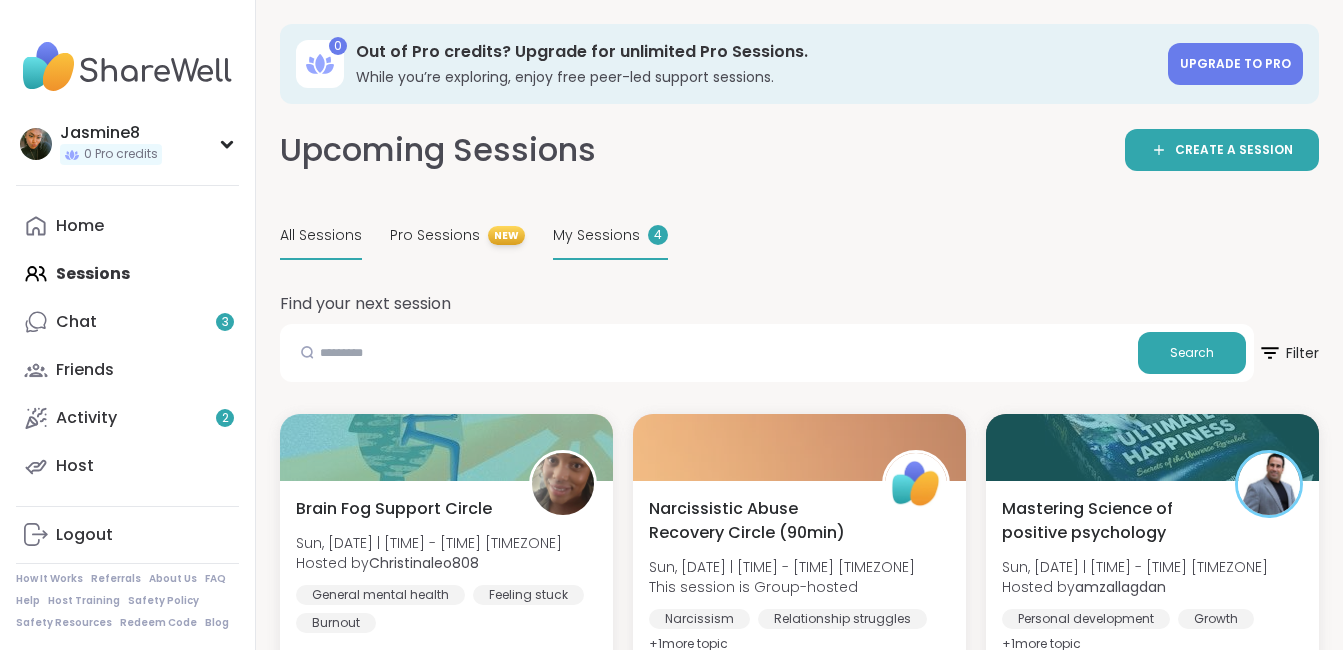click on "My Sessions" at bounding box center (596, 235) 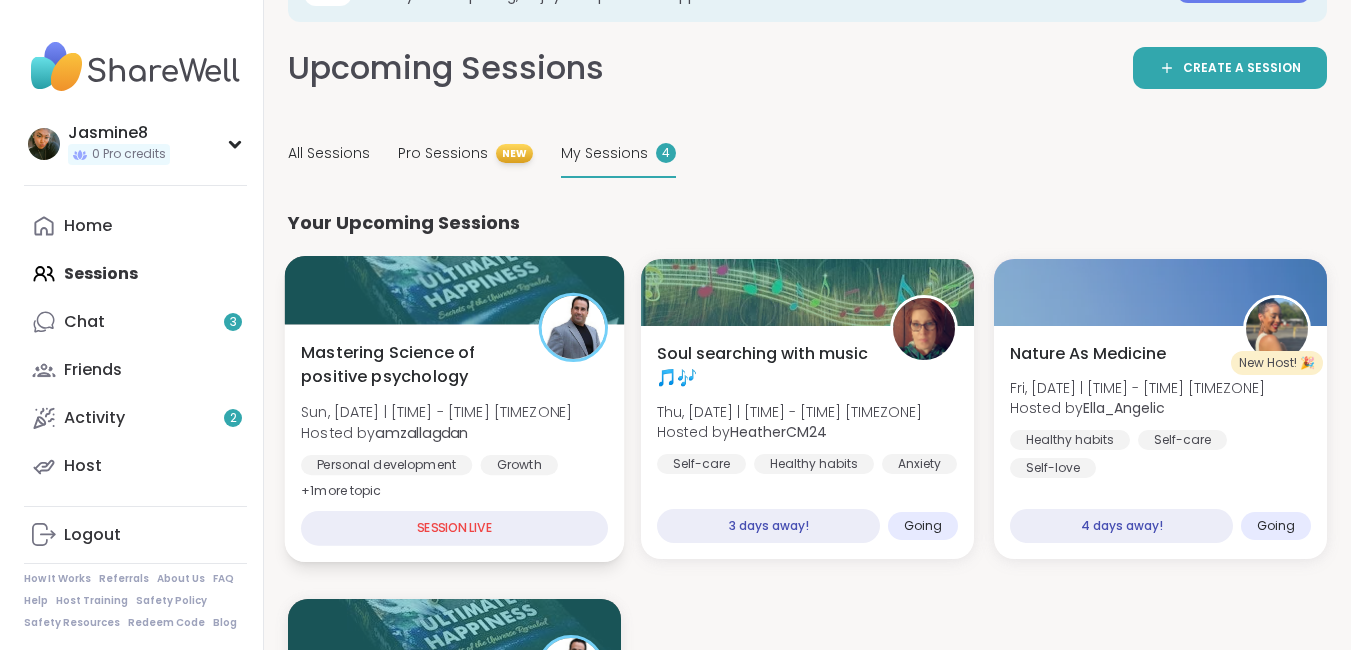 scroll, scrollTop: 0, scrollLeft: 0, axis: both 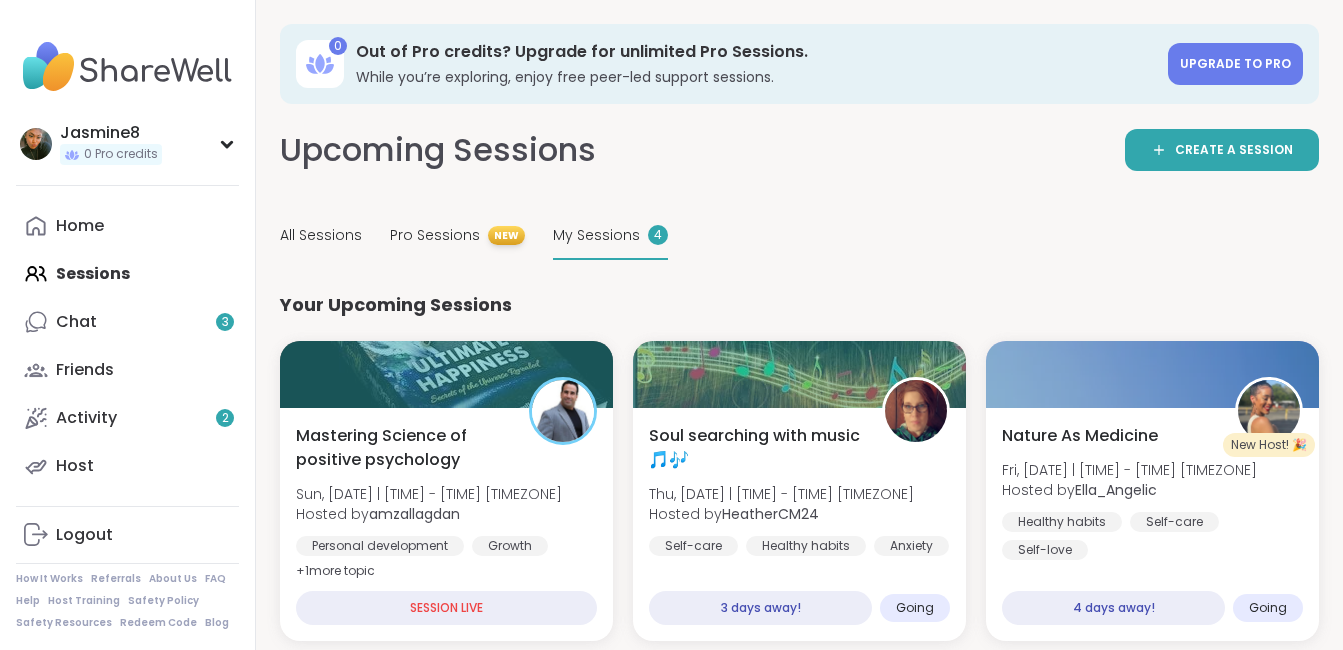 click on "Home Sessions Chat [NUMBER] Friends Activity [NUMBER] Host" at bounding box center [127, 346] 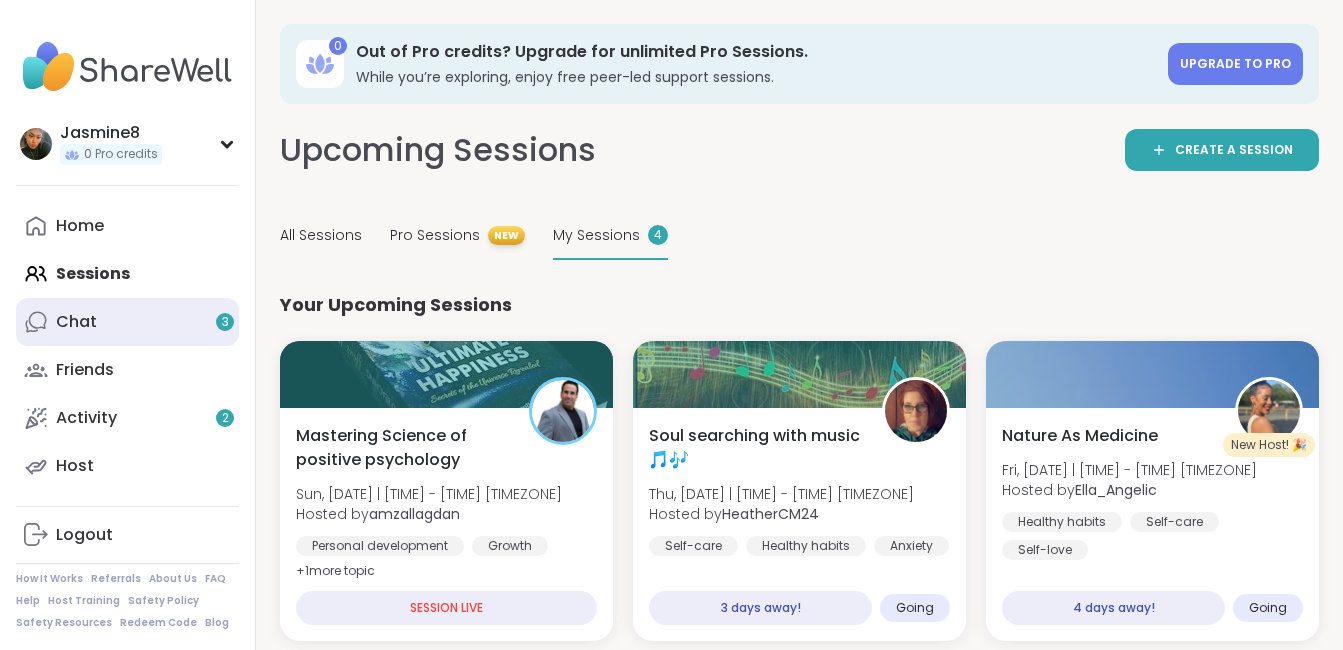 click on "Chat 3" at bounding box center [127, 322] 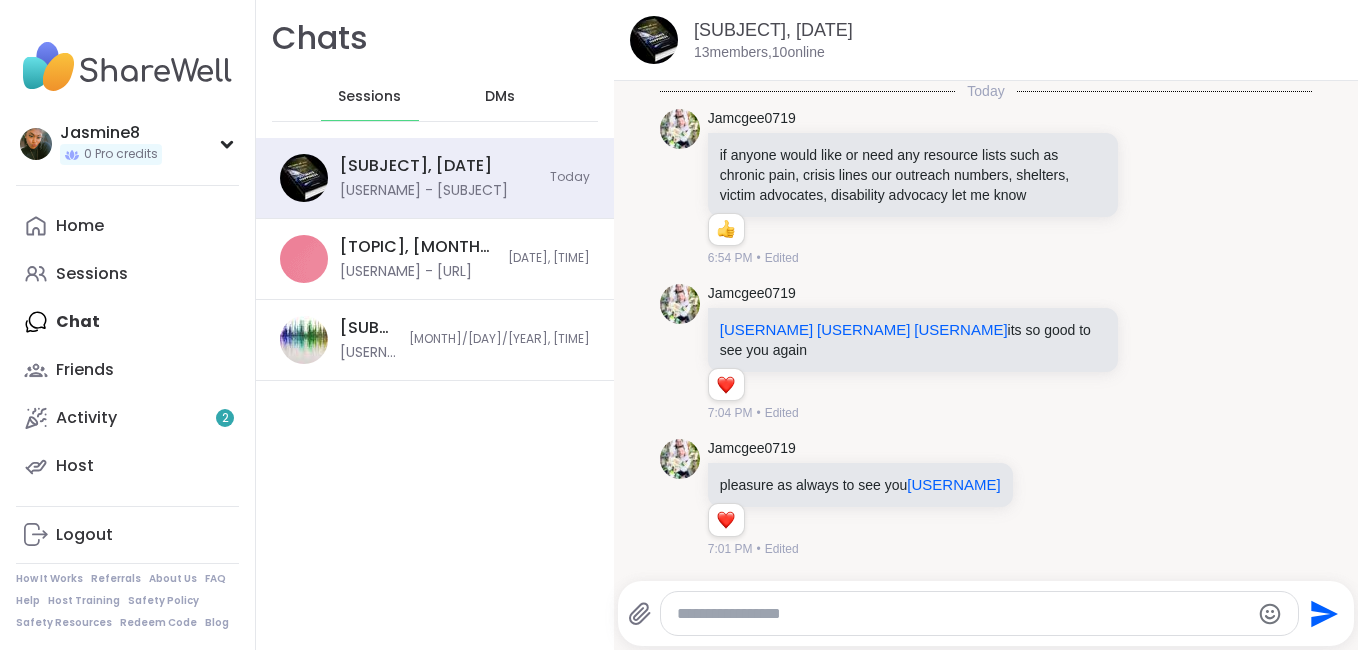 scroll, scrollTop: 1871, scrollLeft: 0, axis: vertical 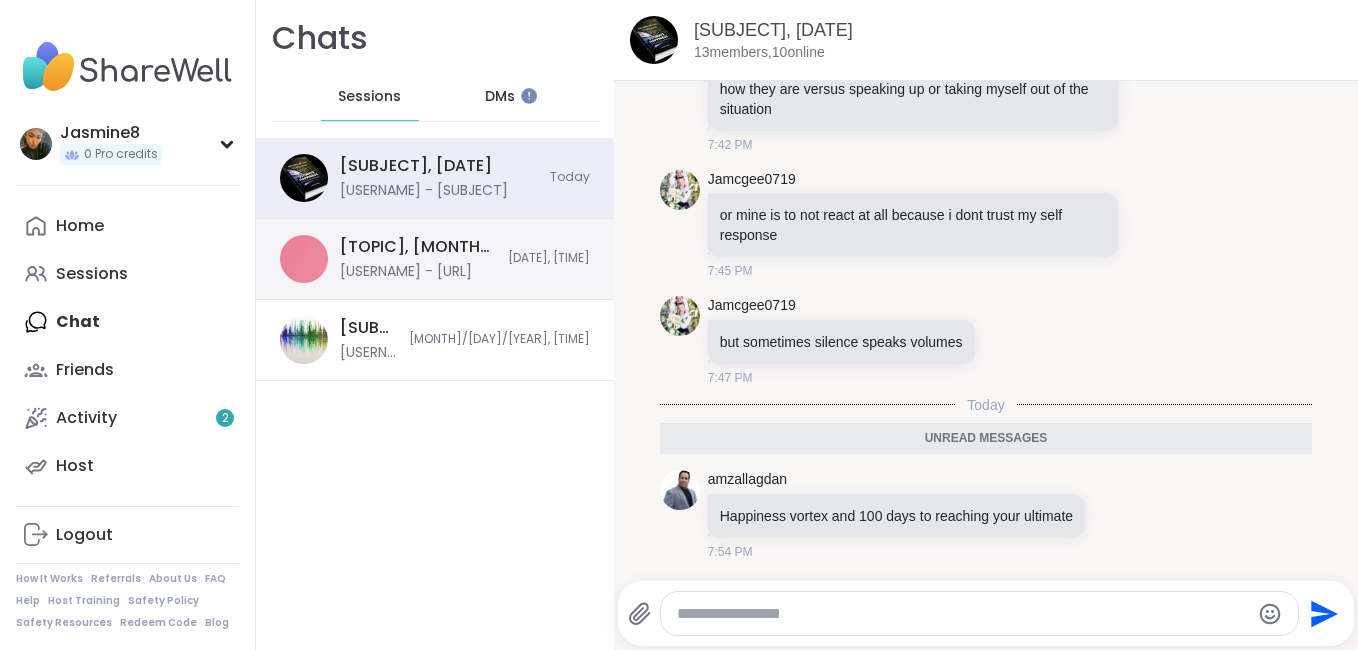 click on "[TOPIC], [MONTH] [DAY]" at bounding box center (418, 247) 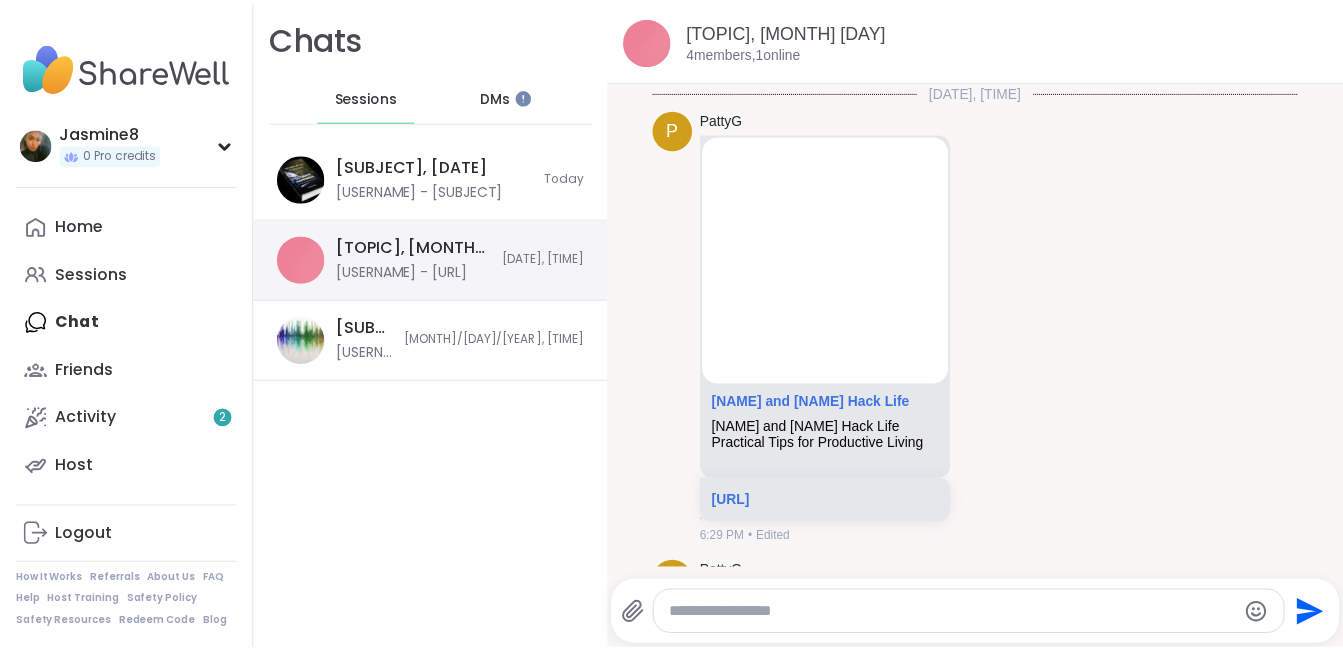 scroll, scrollTop: 3244, scrollLeft: 0, axis: vertical 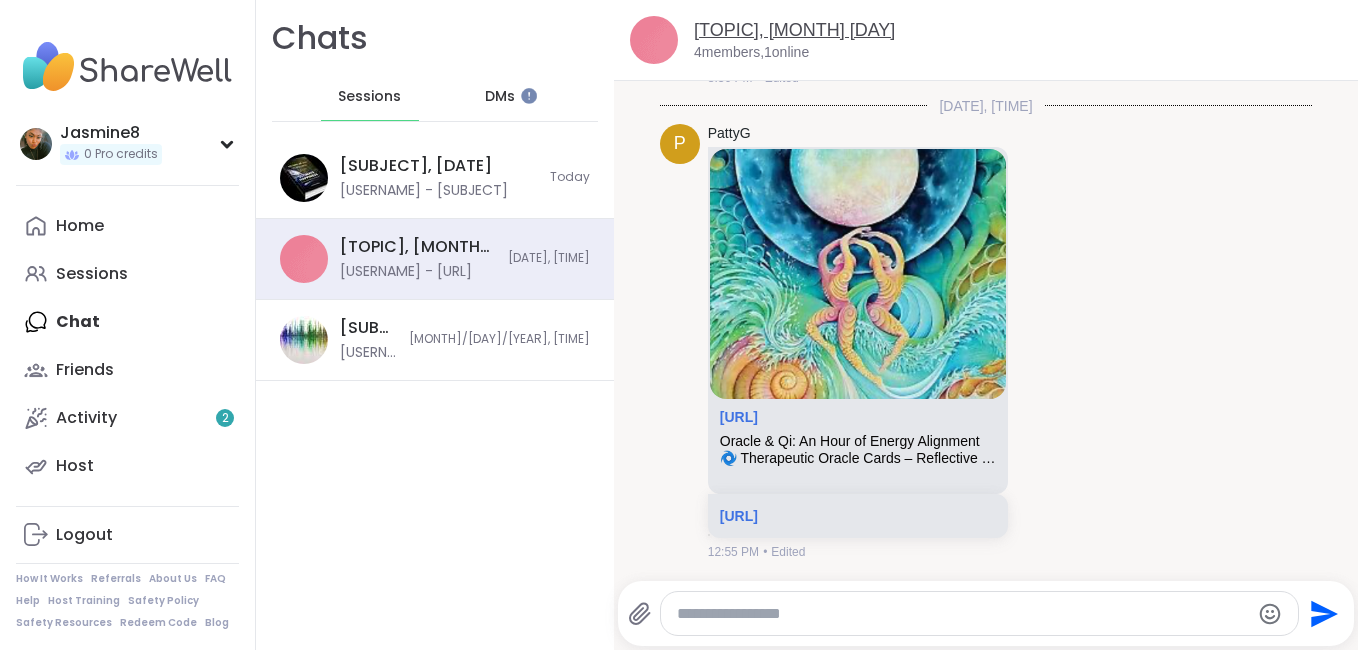 click on "[TOPIC], [MONTH] [DAY]" at bounding box center [794, 30] 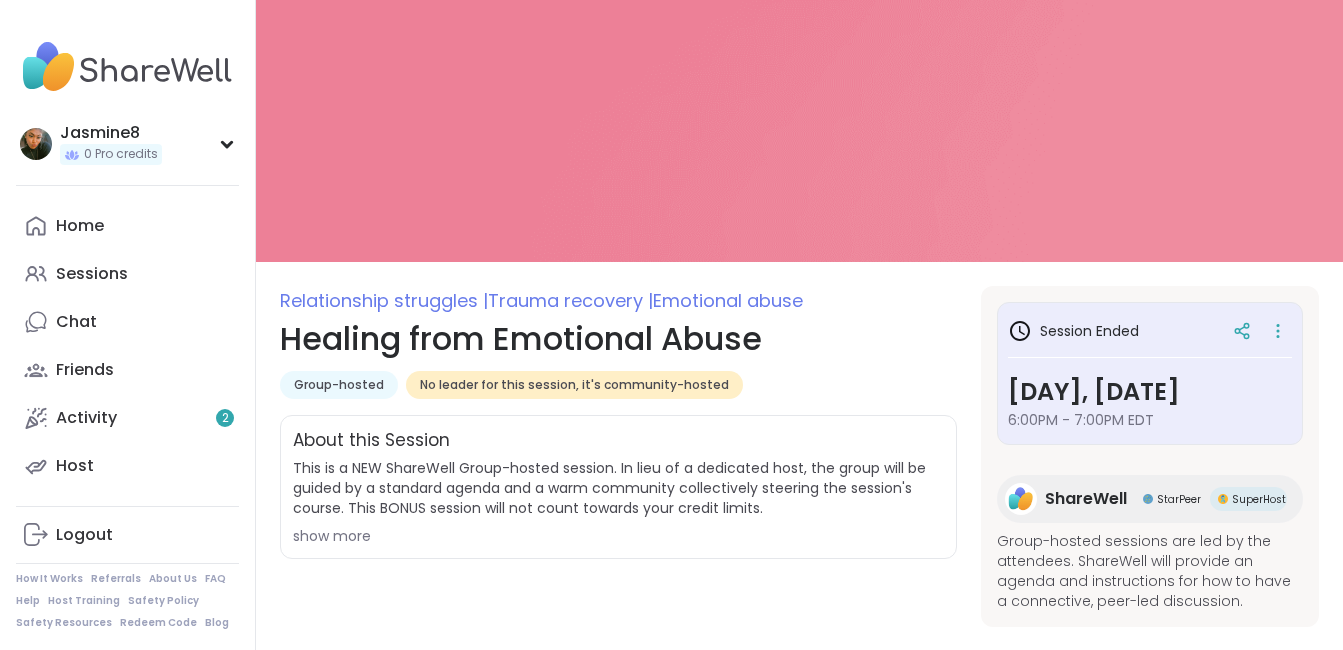 scroll, scrollTop: 33, scrollLeft: 0, axis: vertical 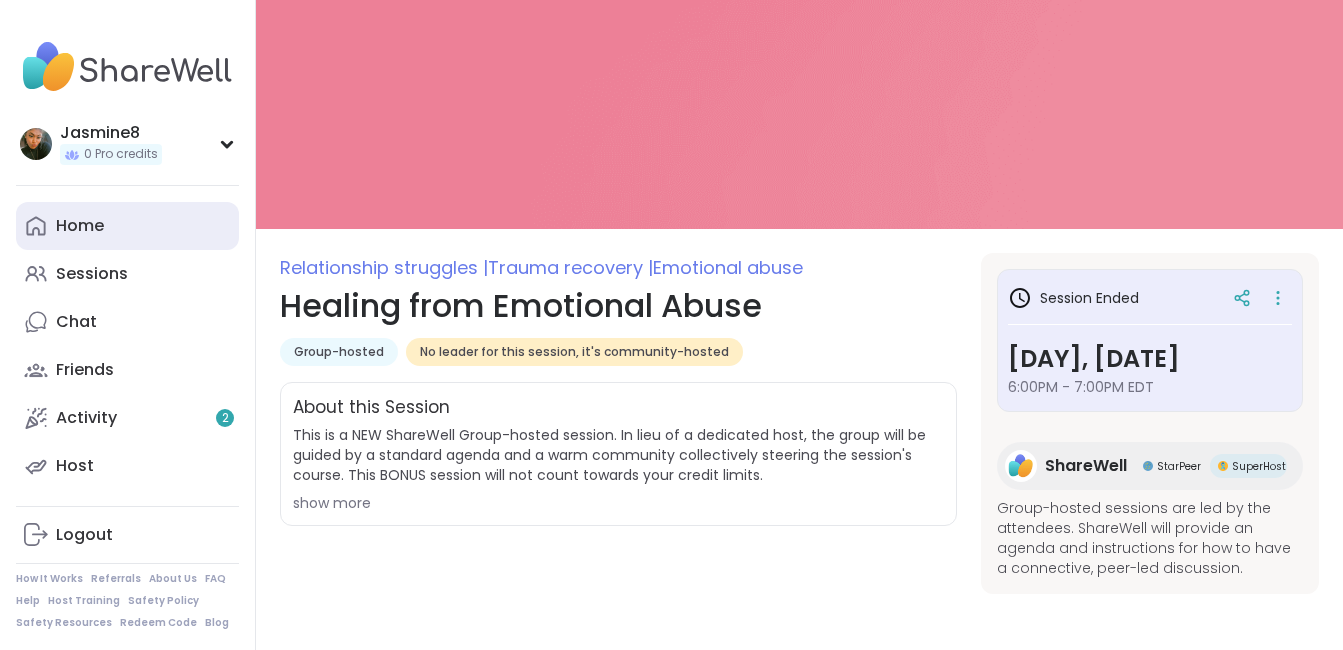click on "Home" at bounding box center (80, 226) 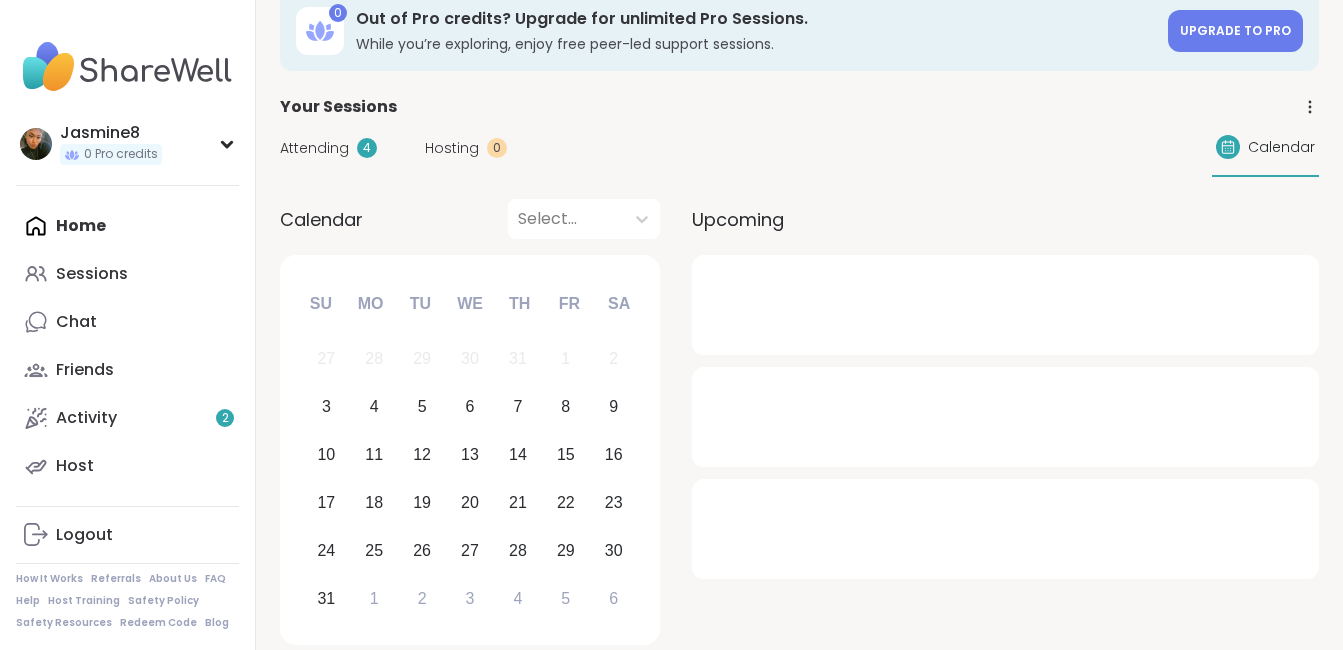 scroll, scrollTop: 0, scrollLeft: 0, axis: both 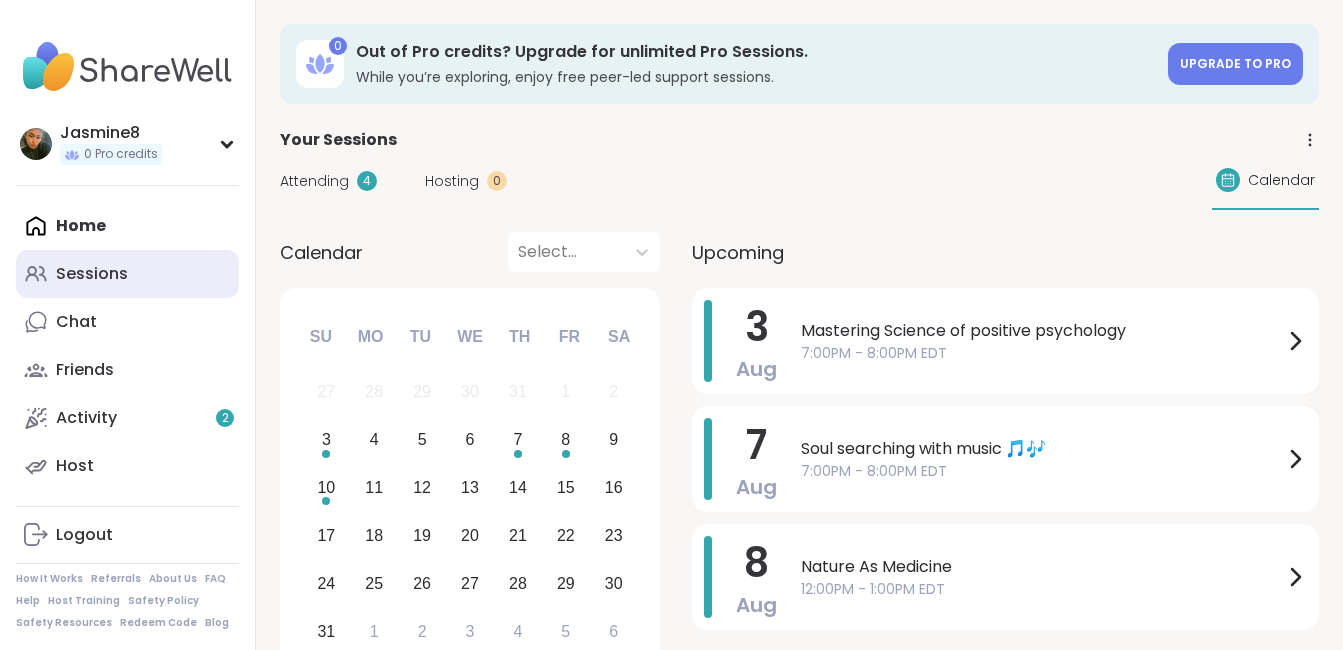click on "Sessions" at bounding box center [127, 274] 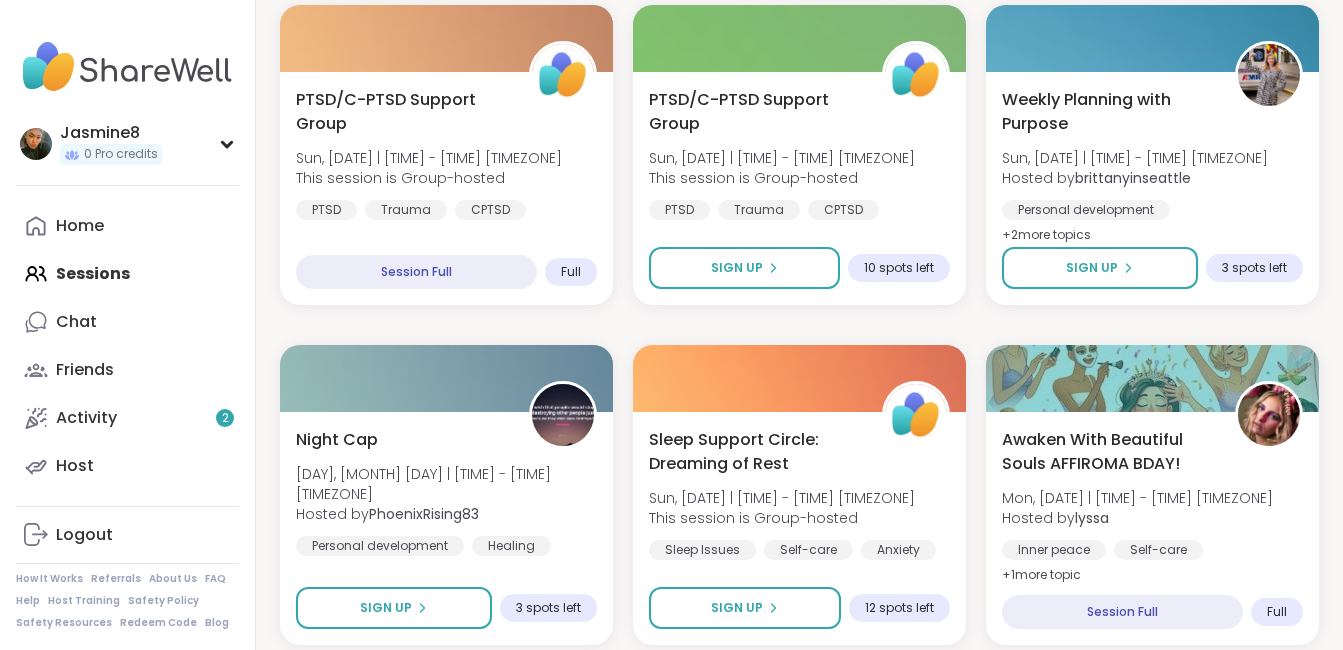 scroll, scrollTop: 1090, scrollLeft: 0, axis: vertical 